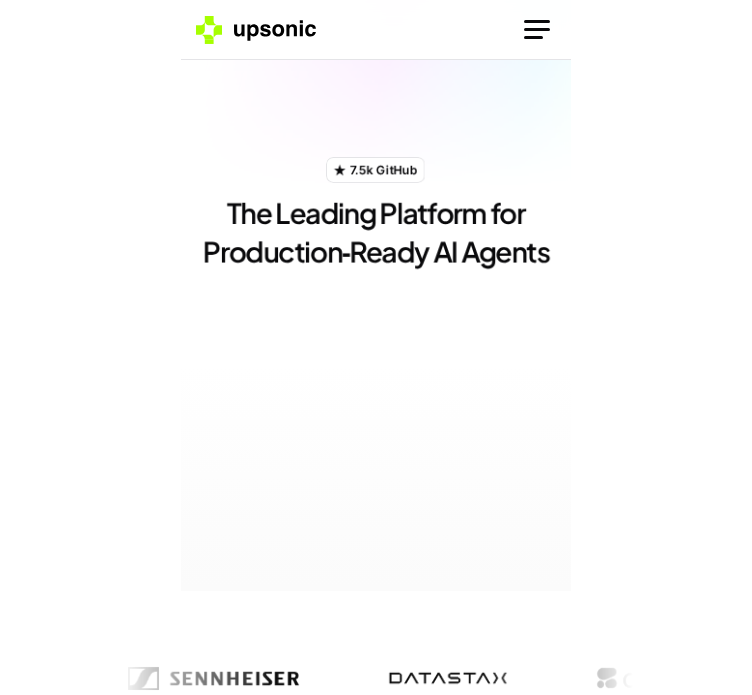scroll, scrollTop: 0, scrollLeft: 0, axis: both 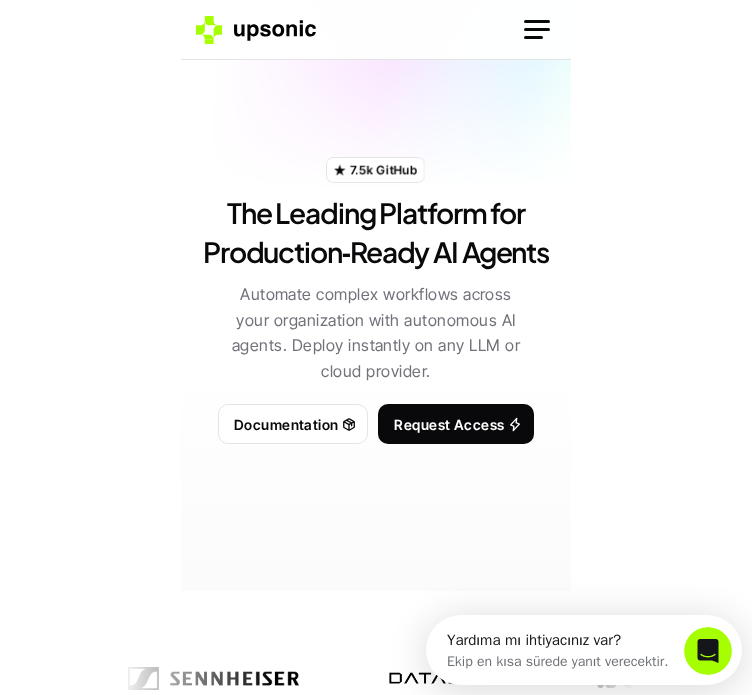 click at bounding box center (537, 30) 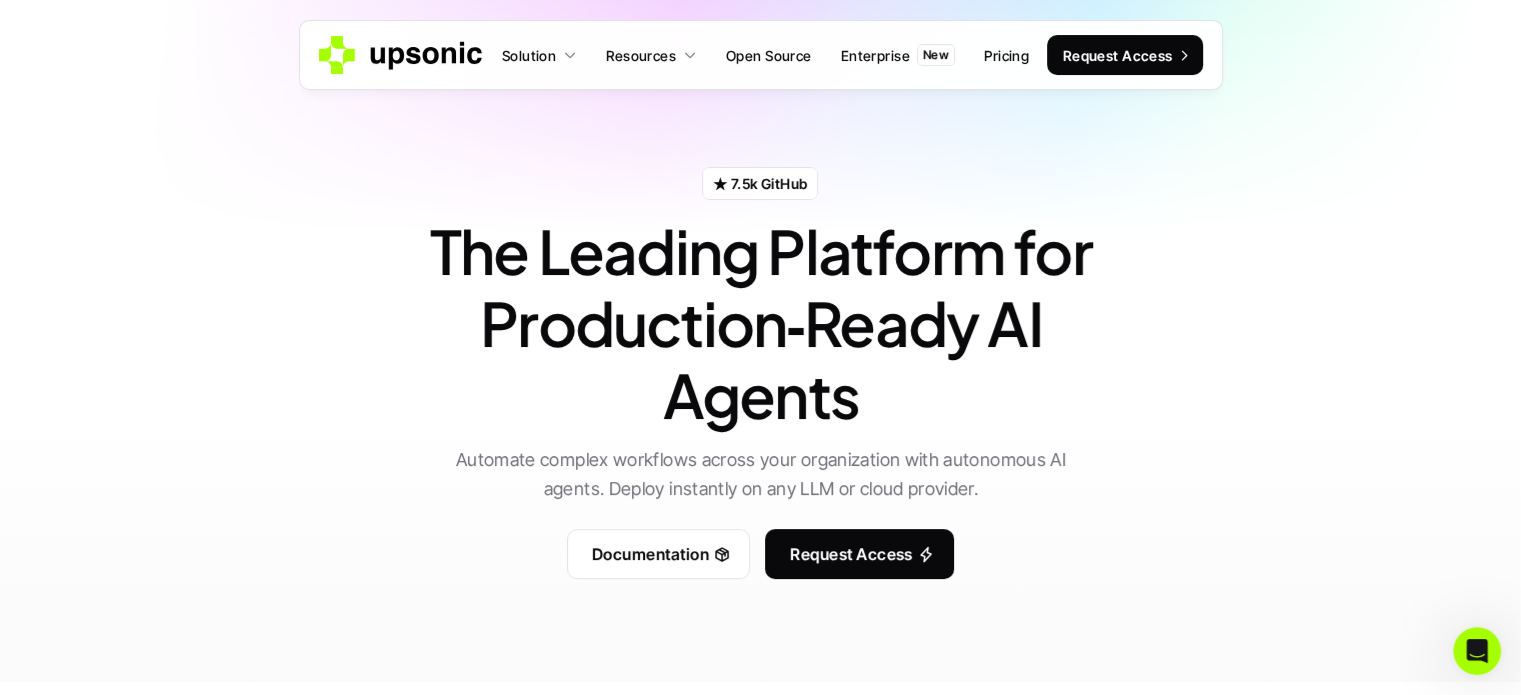 click on "★ 7.5k GitHub The Leading Platform for Production‑Ready AI Agents Automate complex workflows across your organization with autonomous AI agents. Deploy instantly on any LLM or cloud provider. Documentation Request Access" at bounding box center (761, 340) 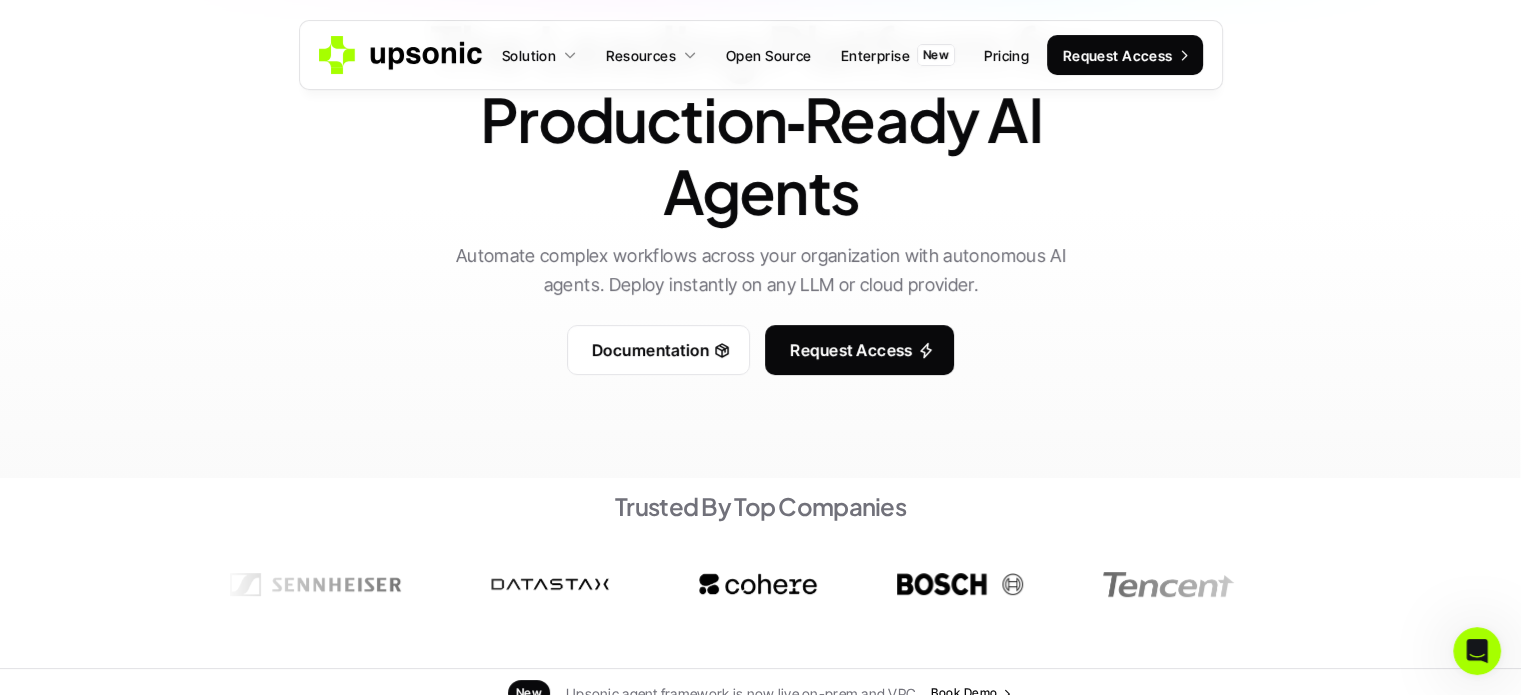 scroll, scrollTop: 0, scrollLeft: 0, axis: both 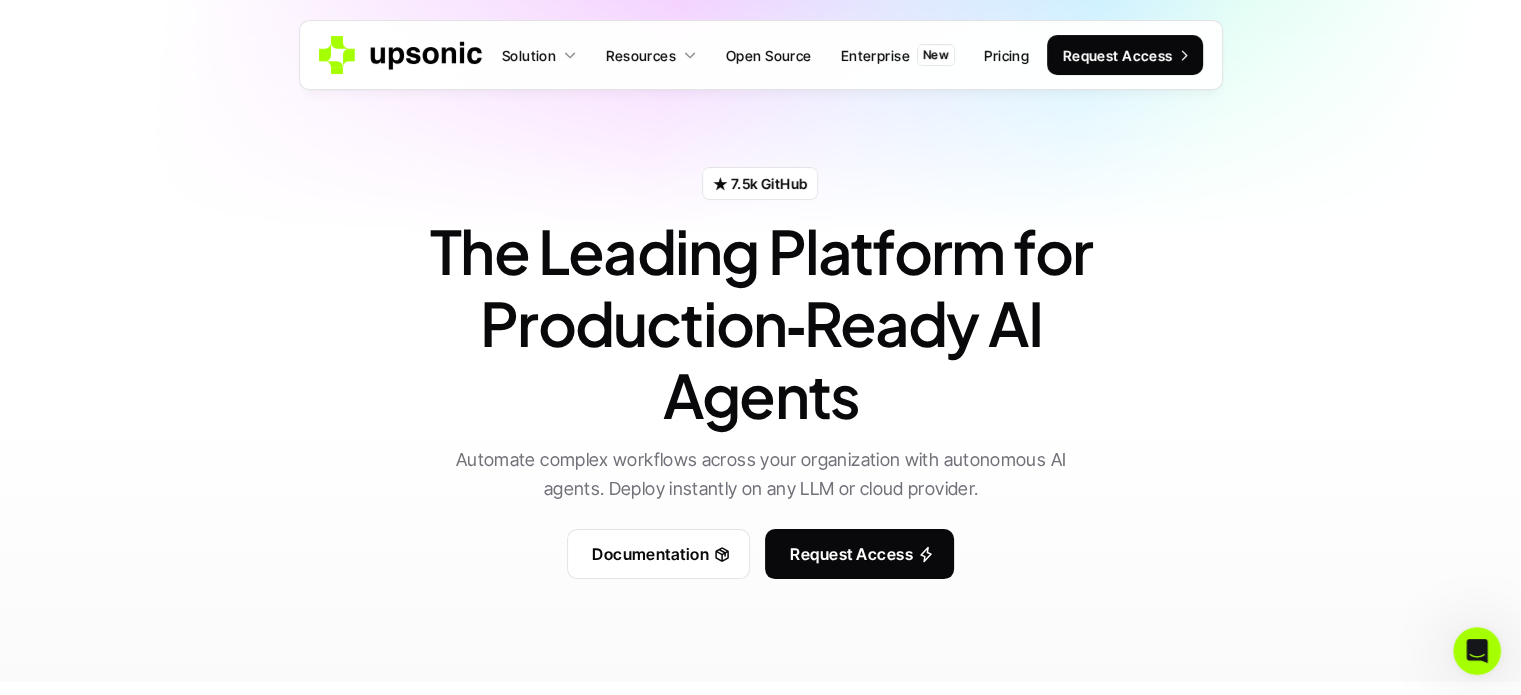 click 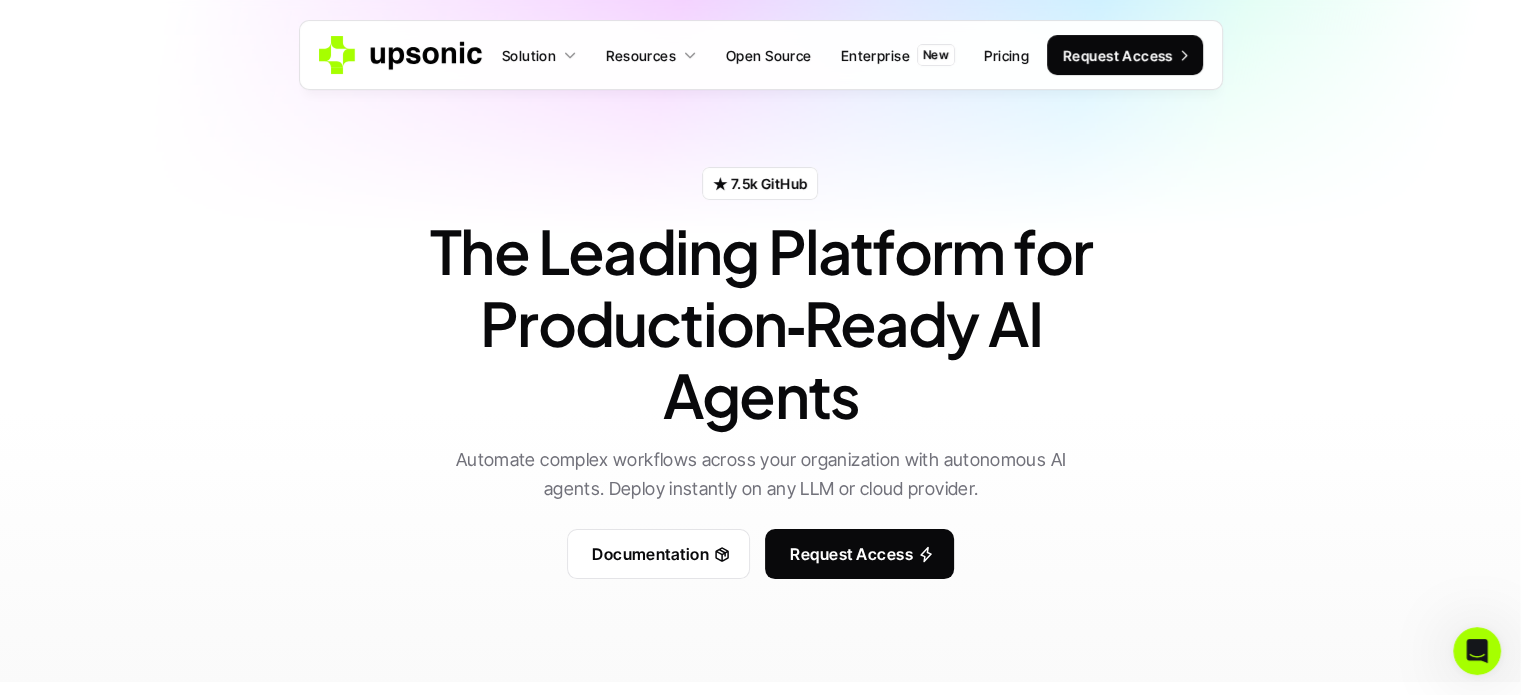 click at bounding box center (1477, 651) 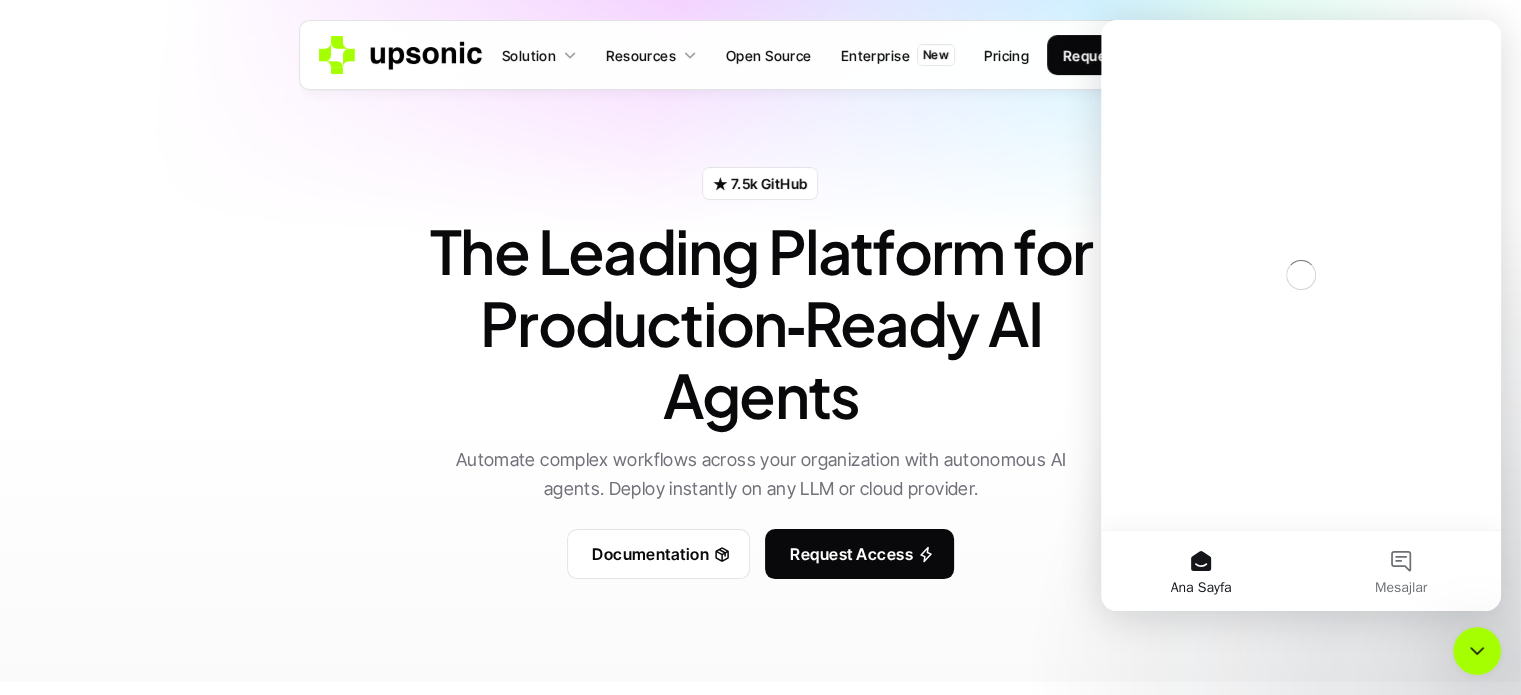 scroll, scrollTop: 0, scrollLeft: 0, axis: both 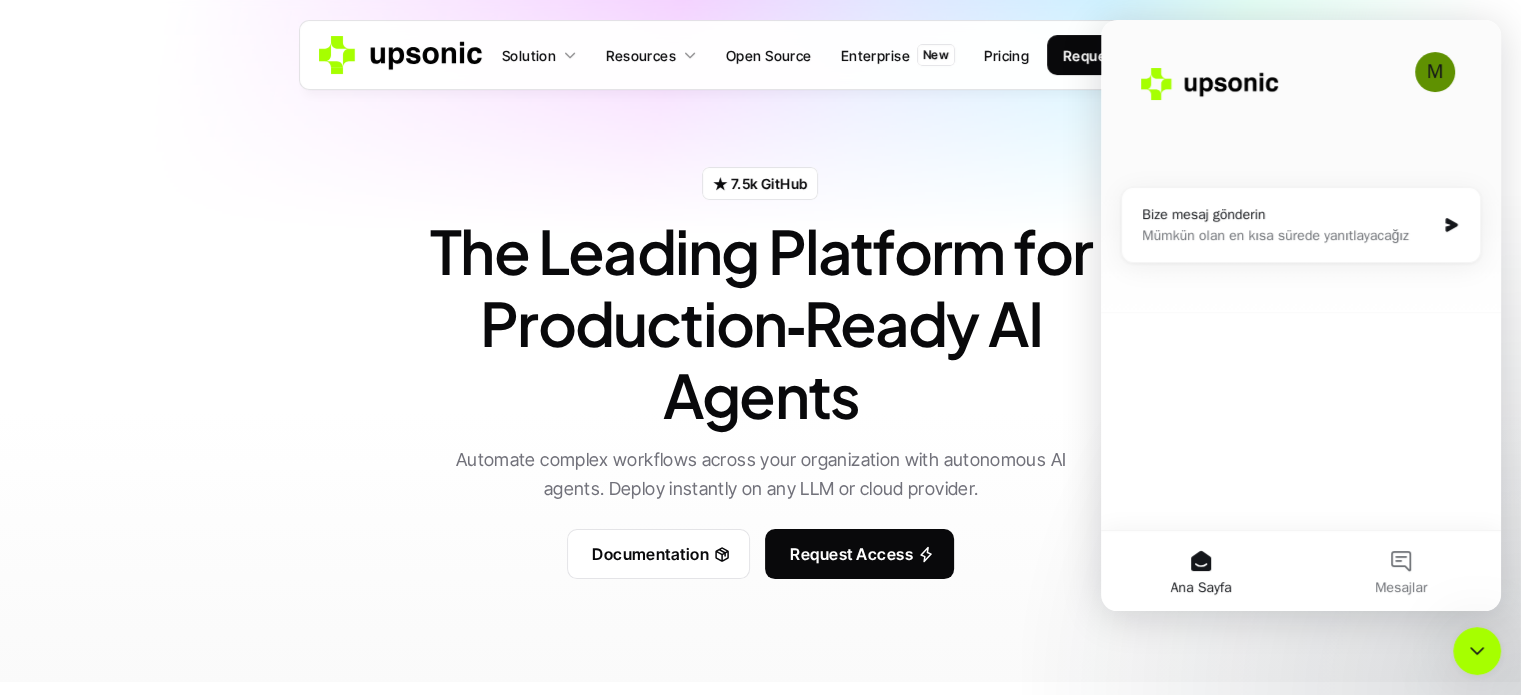 click on "★ 7.5k GitHub The Leading Platform for Production‑Ready AI Agents Automate complex workflows across your organization with autonomous AI agents. Deploy instantly on any LLM or cloud provider. Documentation Request Access" at bounding box center (761, 340) 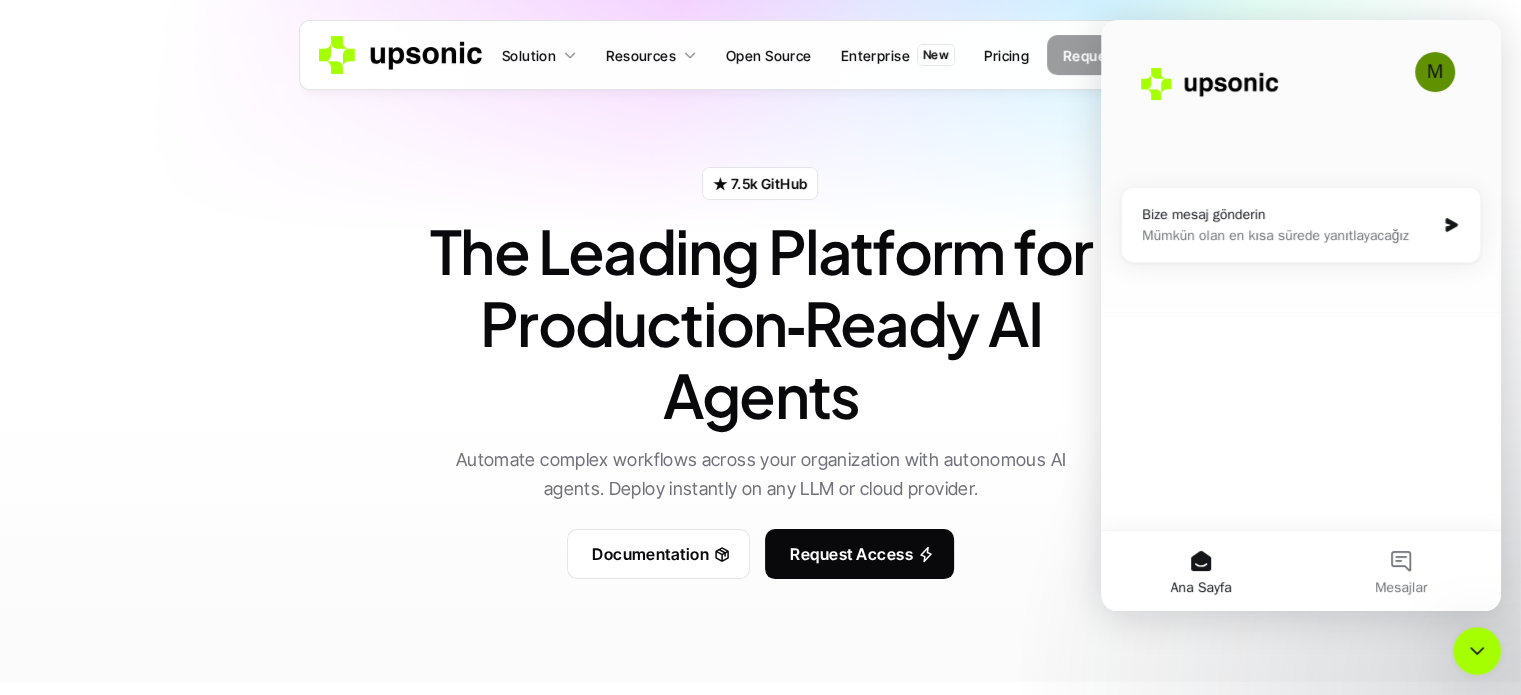 click on "Request Access" at bounding box center (1118, 55) 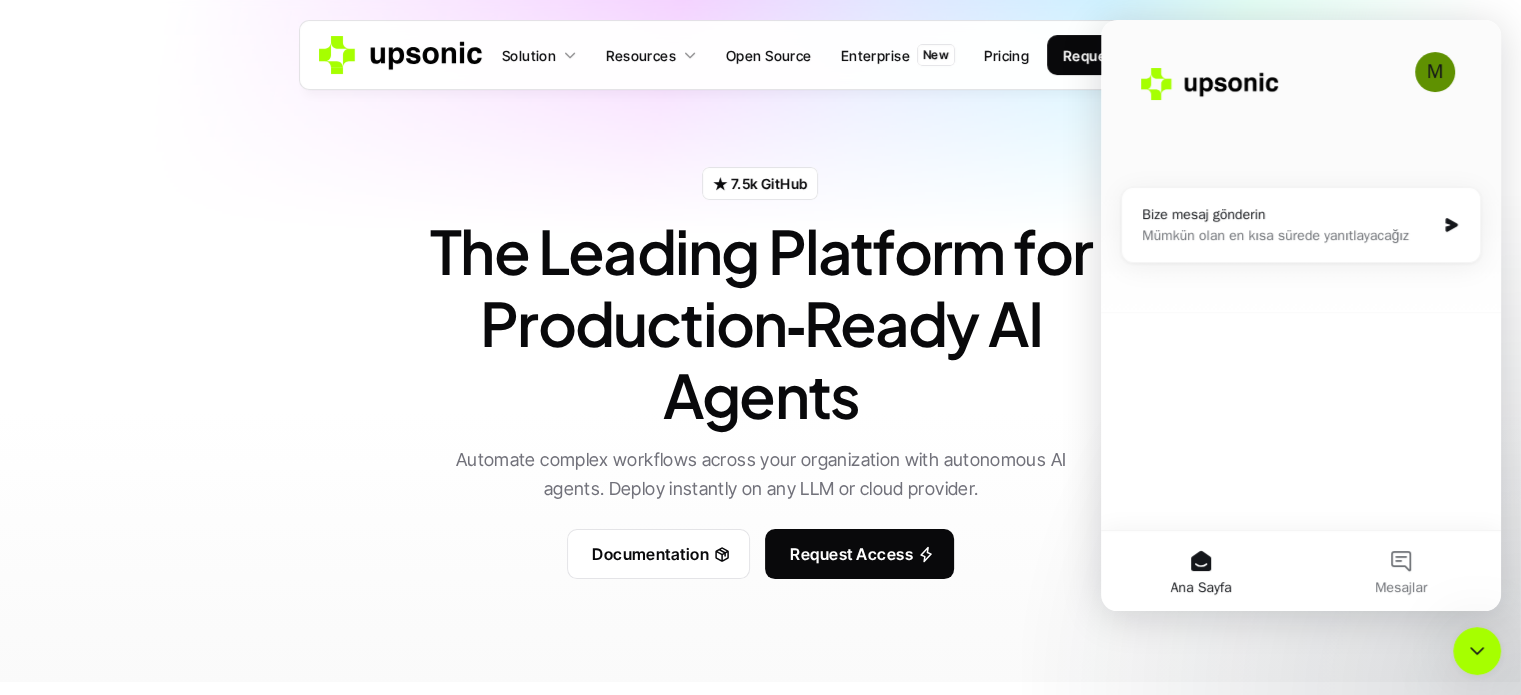 click on "★ 7.5k GitHub The Leading Platform for Production‑Ready AI Agents Automate complex workflows across your organization with autonomous AI agents. Deploy instantly on any LLM or cloud provider. Documentation Request Access" at bounding box center (761, 340) 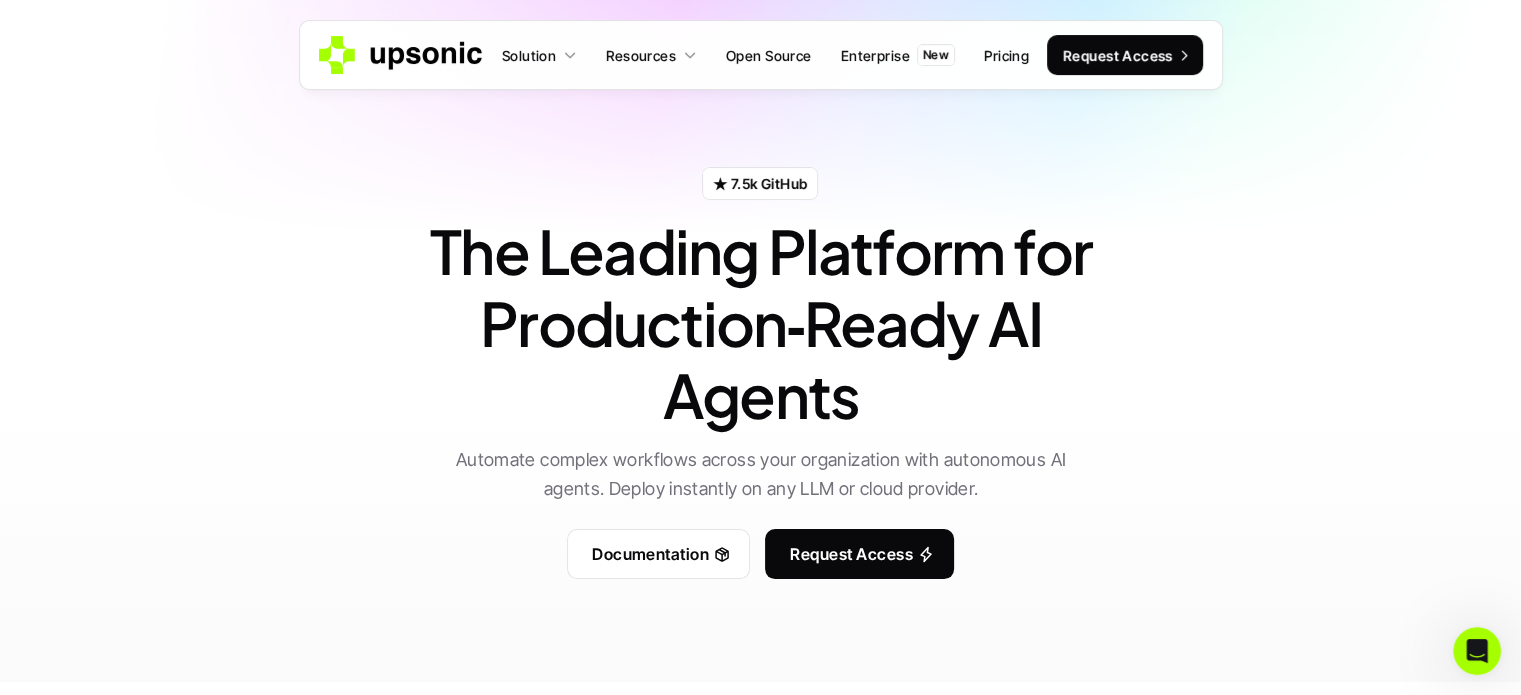 scroll, scrollTop: 0, scrollLeft: 0, axis: both 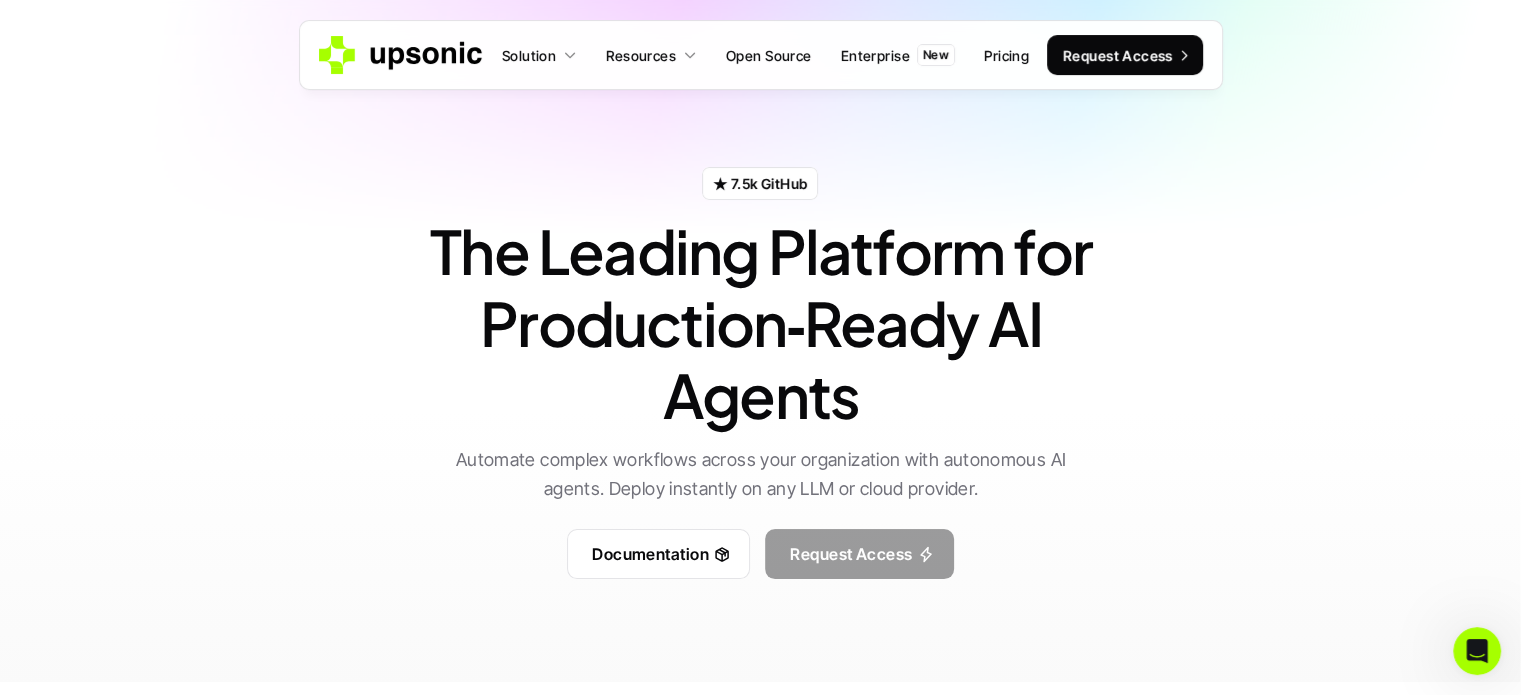 click on "Request Access" at bounding box center [859, 554] 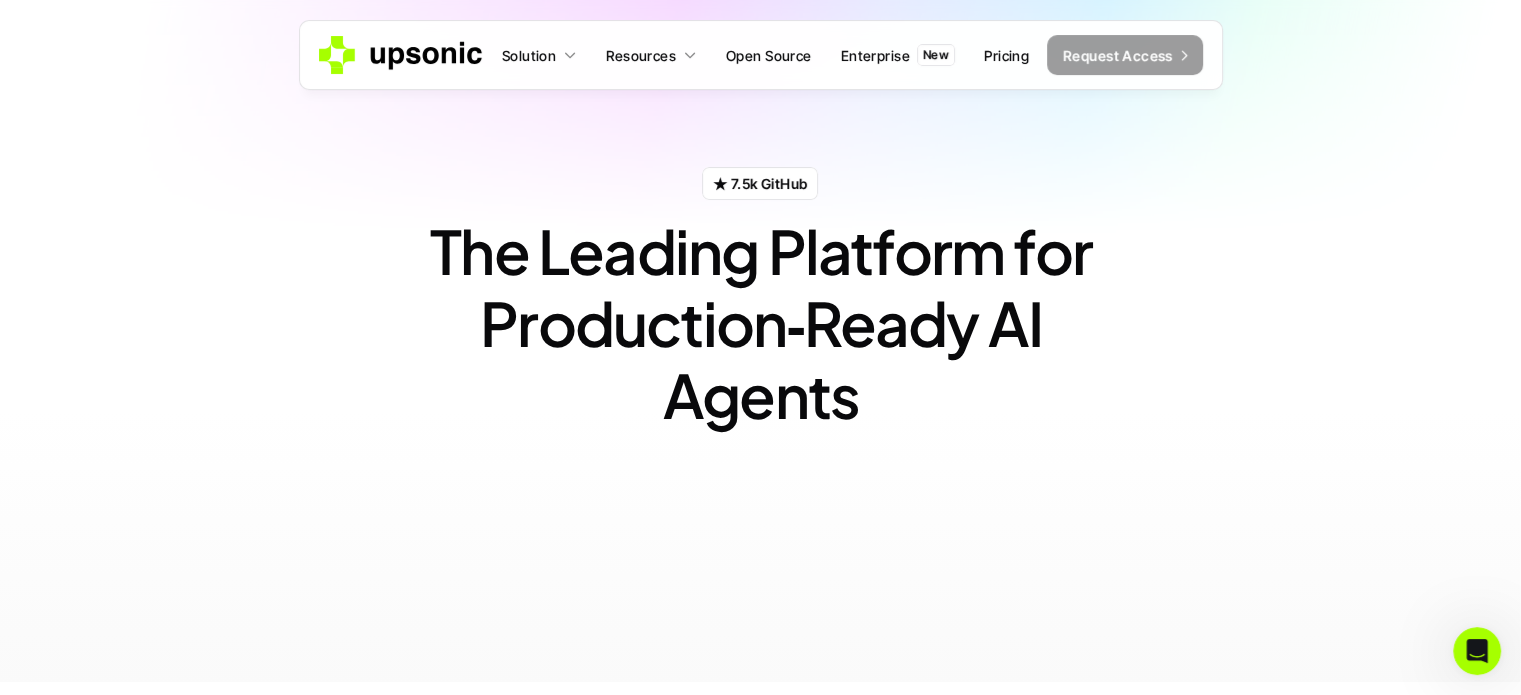 click on "Request Access" at bounding box center (1118, 55) 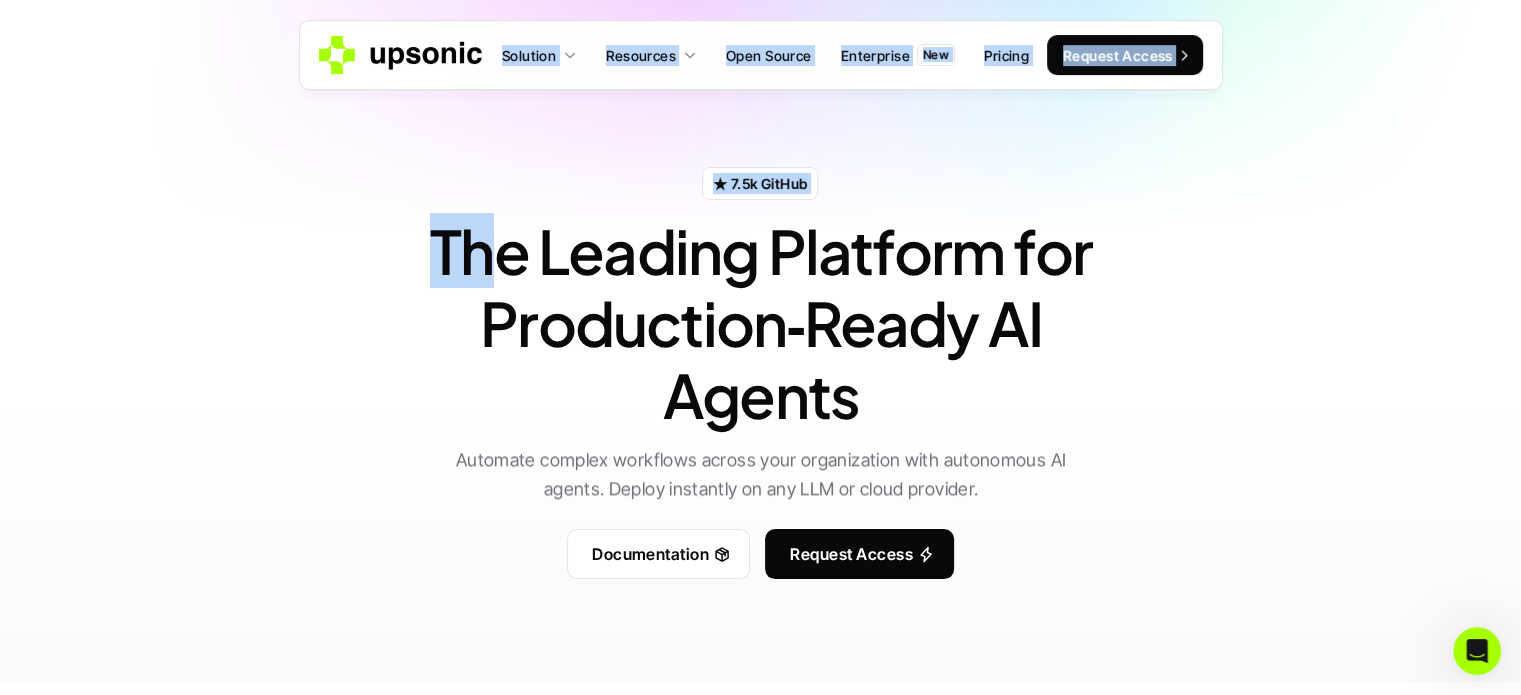 drag, startPoint x: 484, startPoint y: 91, endPoint x: 428, endPoint y: 40, distance: 75.74299 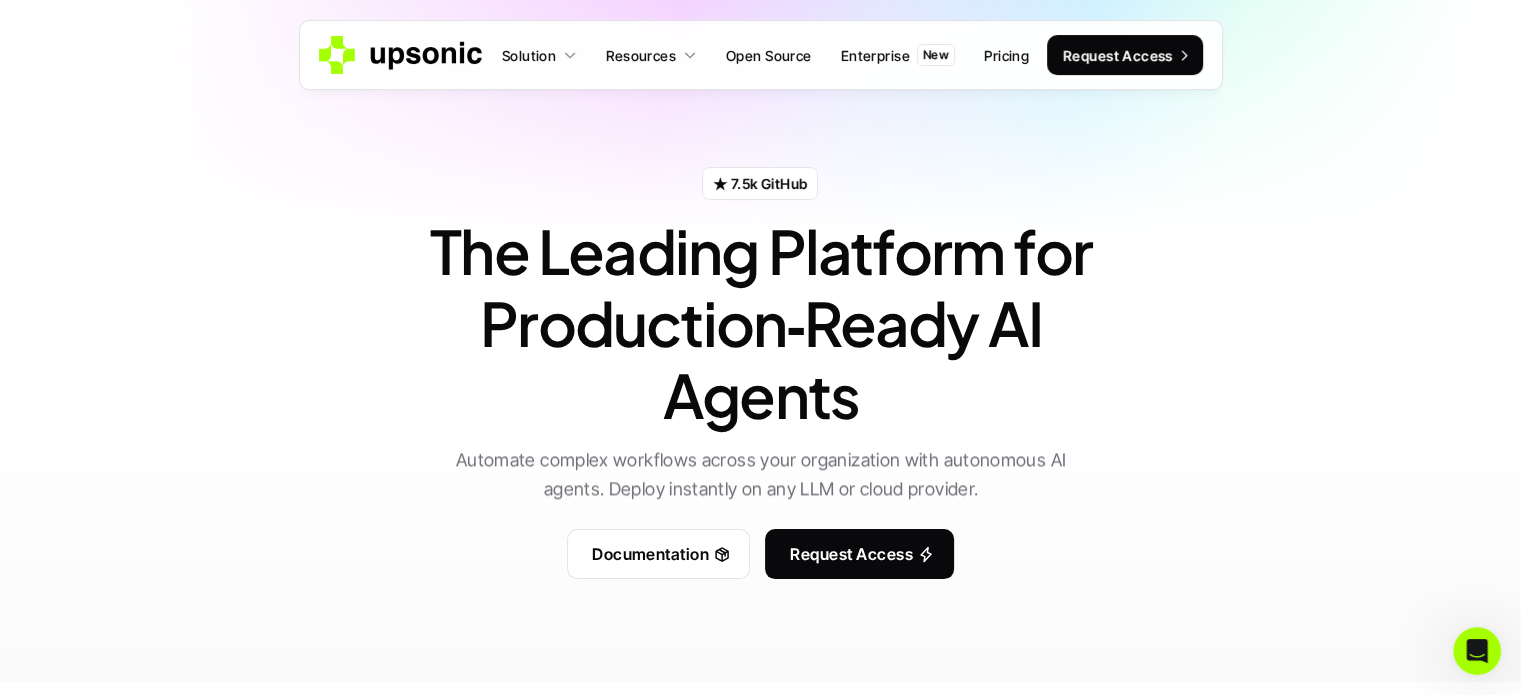 click on "Solution Resources Open Source Enterprise New Pricing Request Access" at bounding box center [761, 45] 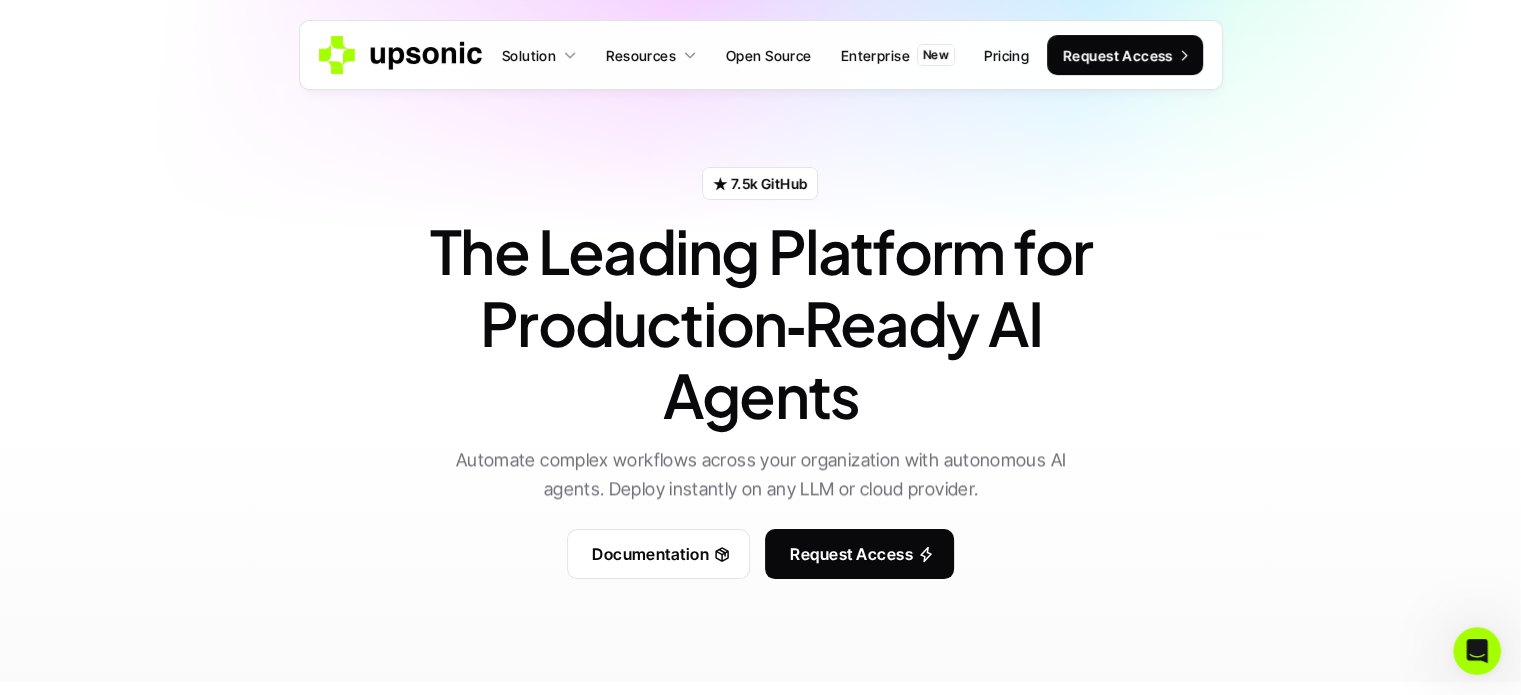 drag, startPoint x: 359, startPoint y: 11, endPoint x: 450, endPoint y: 58, distance: 102.4207 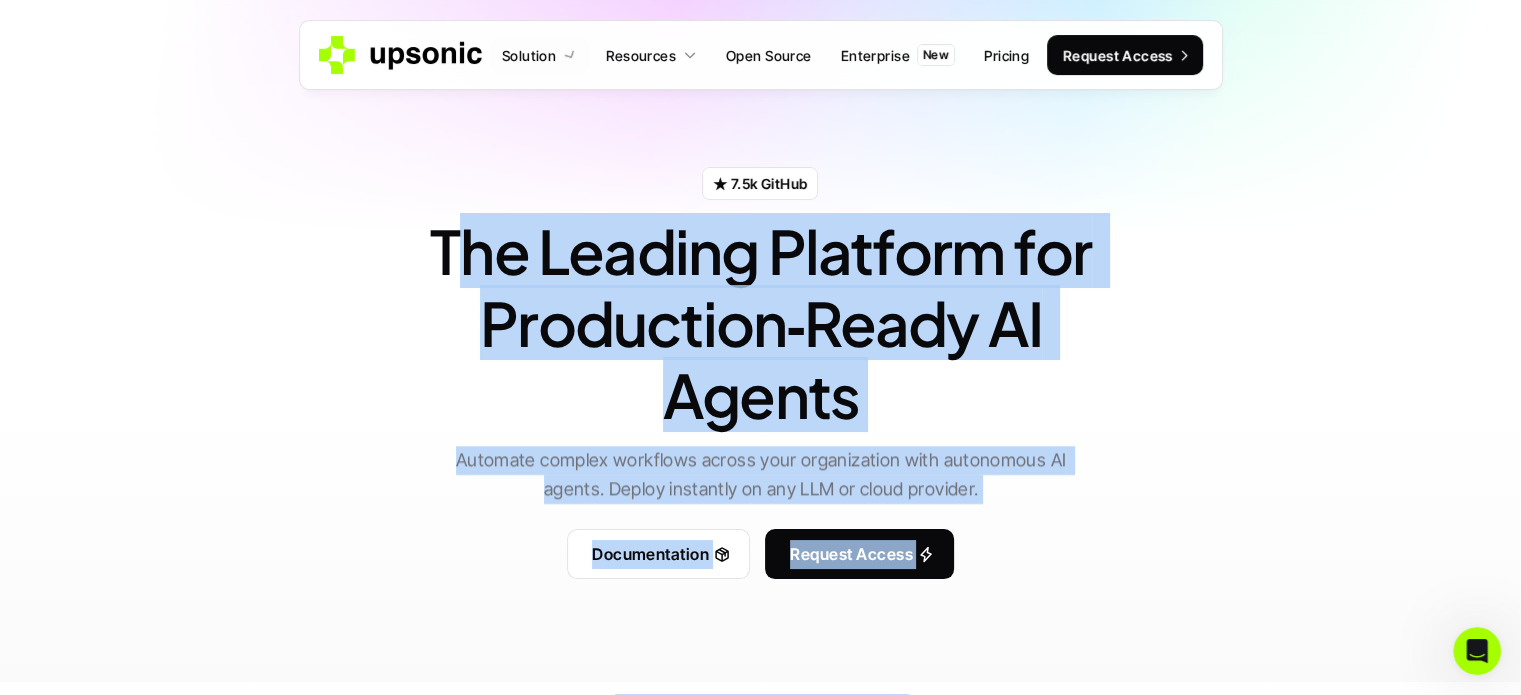 drag, startPoint x: 498, startPoint y: 65, endPoint x: 464, endPoint y: 129, distance: 72.47068 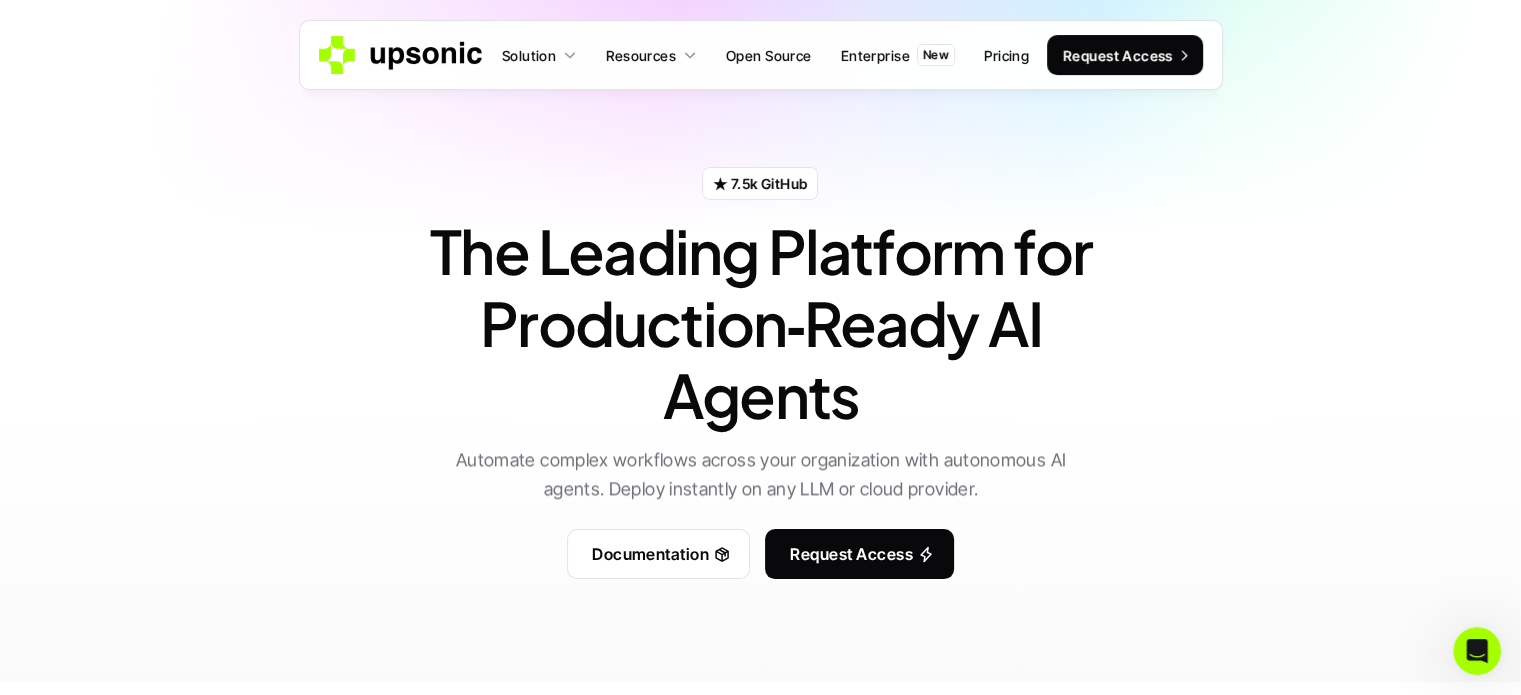 click on "★ 7.5k GitHub The Leading Platform for Production‑Ready AI Agents Automate complex workflows across your organization with autonomous AI agents. Deploy instantly on any LLM or cloud provider. Documentation Request Access" at bounding box center (761, 340) 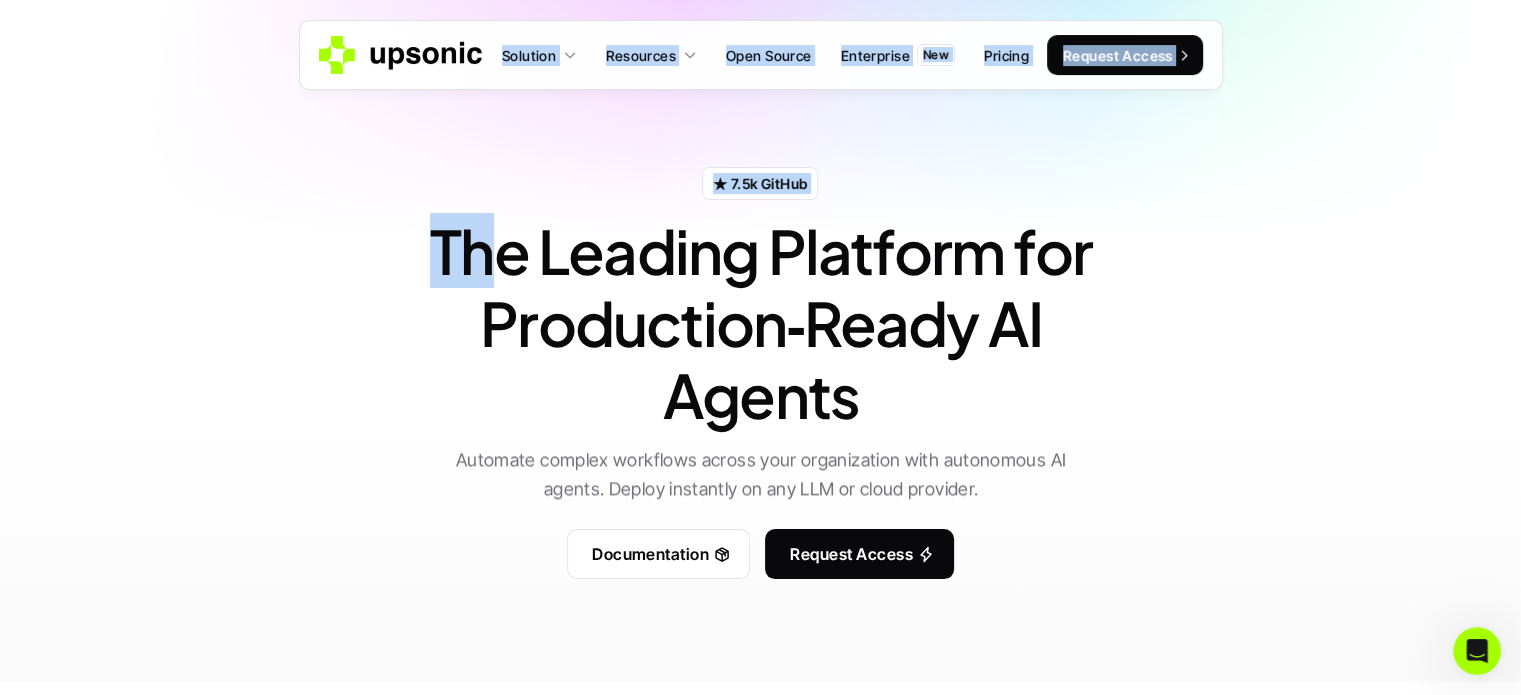 drag, startPoint x: 485, startPoint y: 103, endPoint x: 371, endPoint y: 50, distance: 125.71794 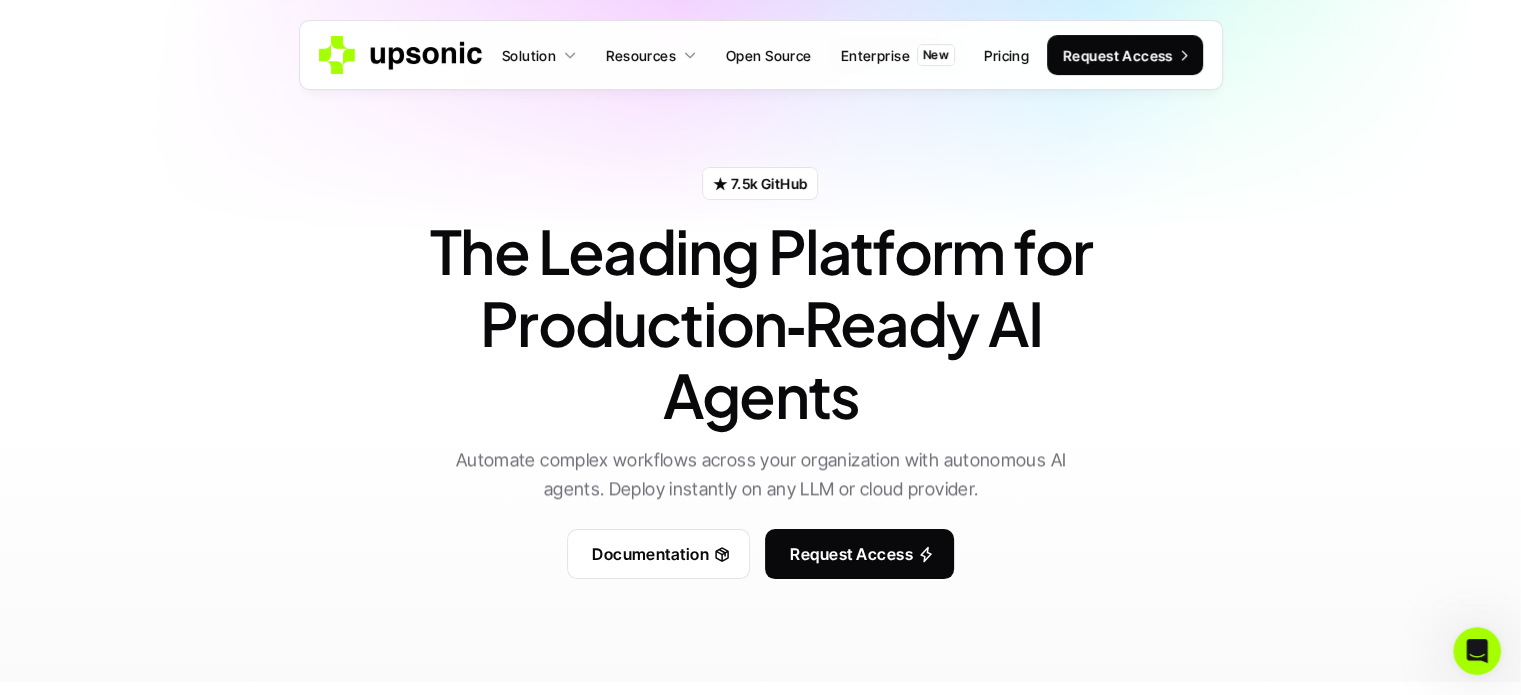 click on "The Leading Platform for Production‑Ready AI Agents" at bounding box center (761, 323) 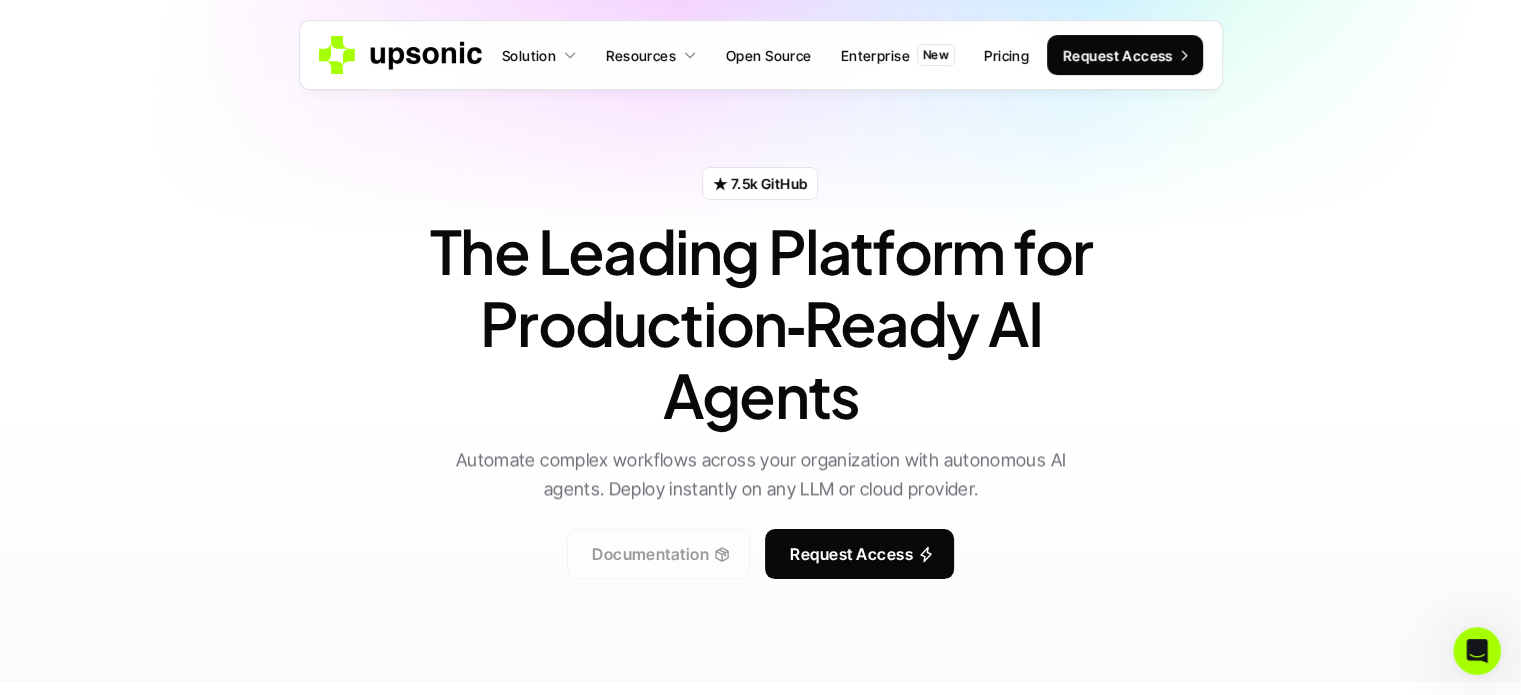 click on "Documentation" at bounding box center (650, 554) 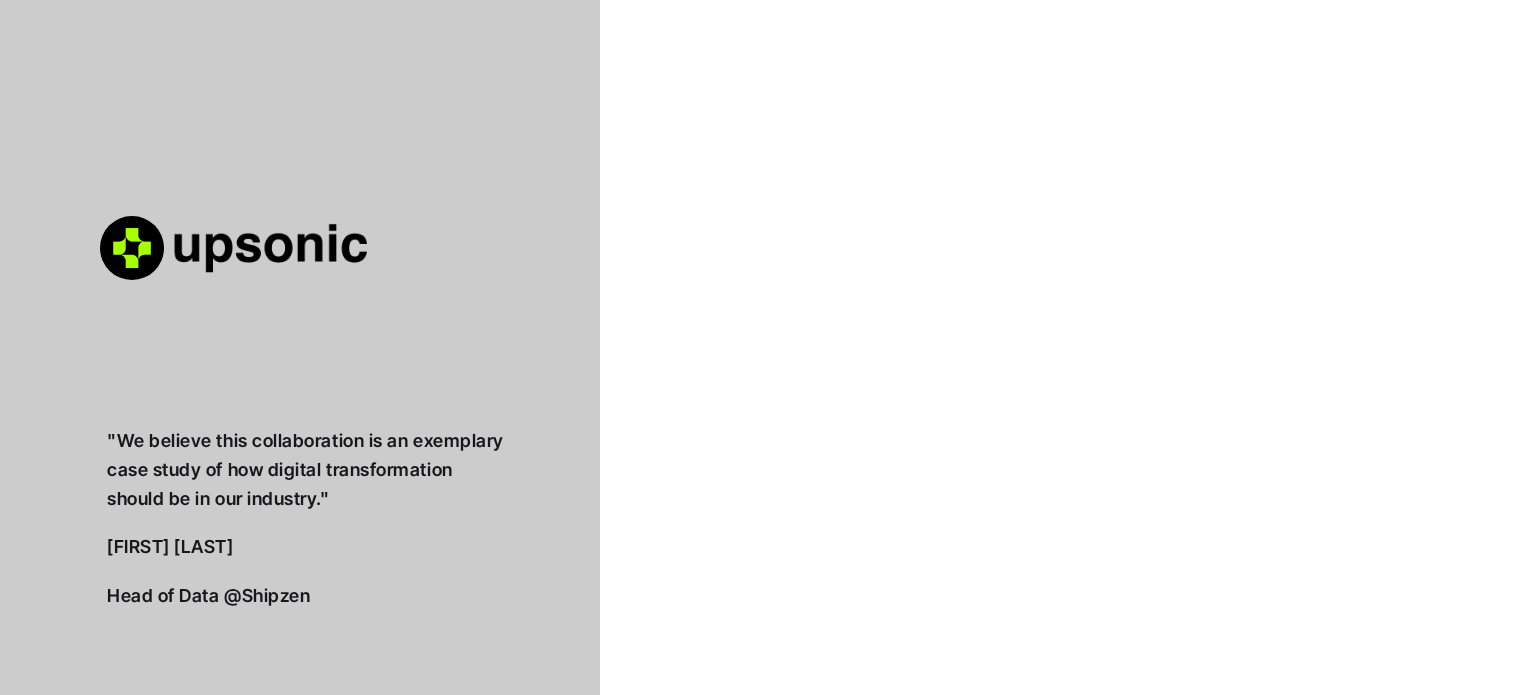scroll, scrollTop: 0, scrollLeft: 0, axis: both 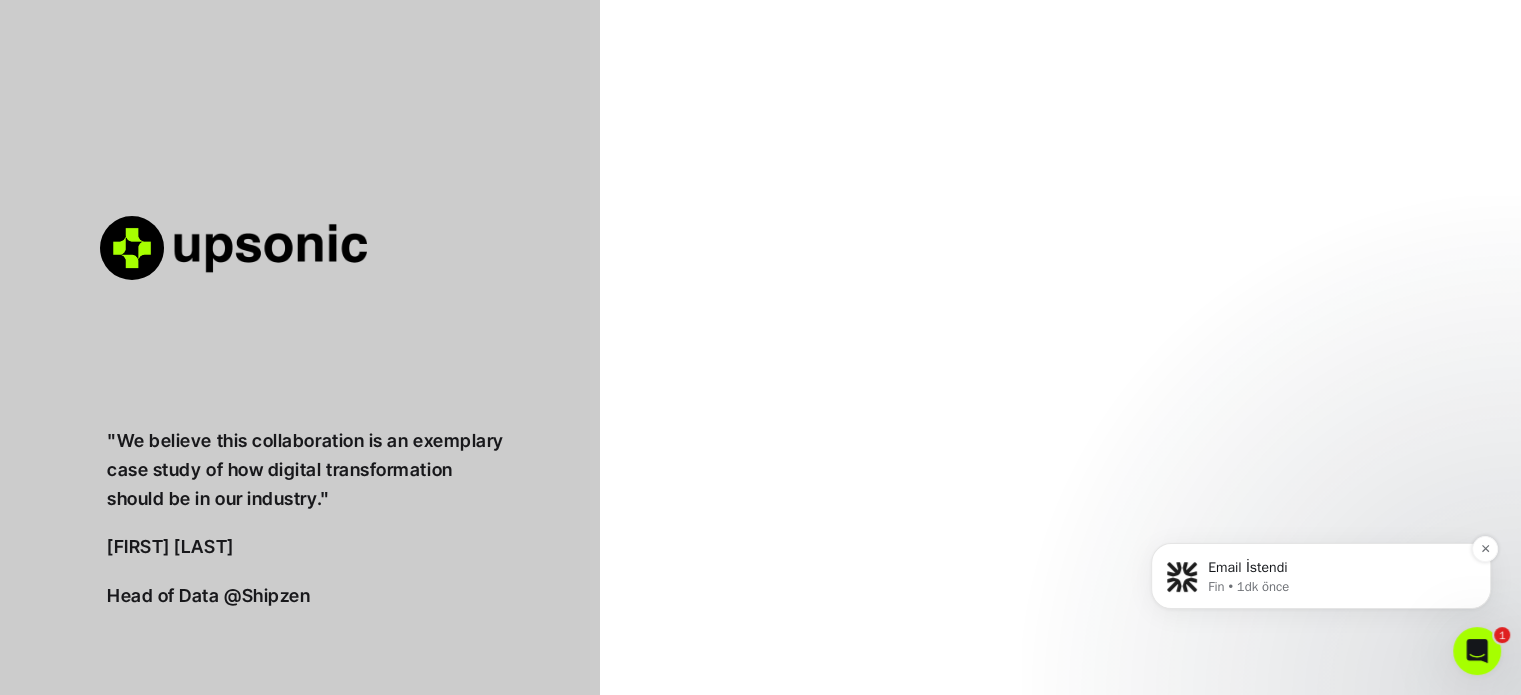click on "Email İstendi" at bounding box center (1337, 568) 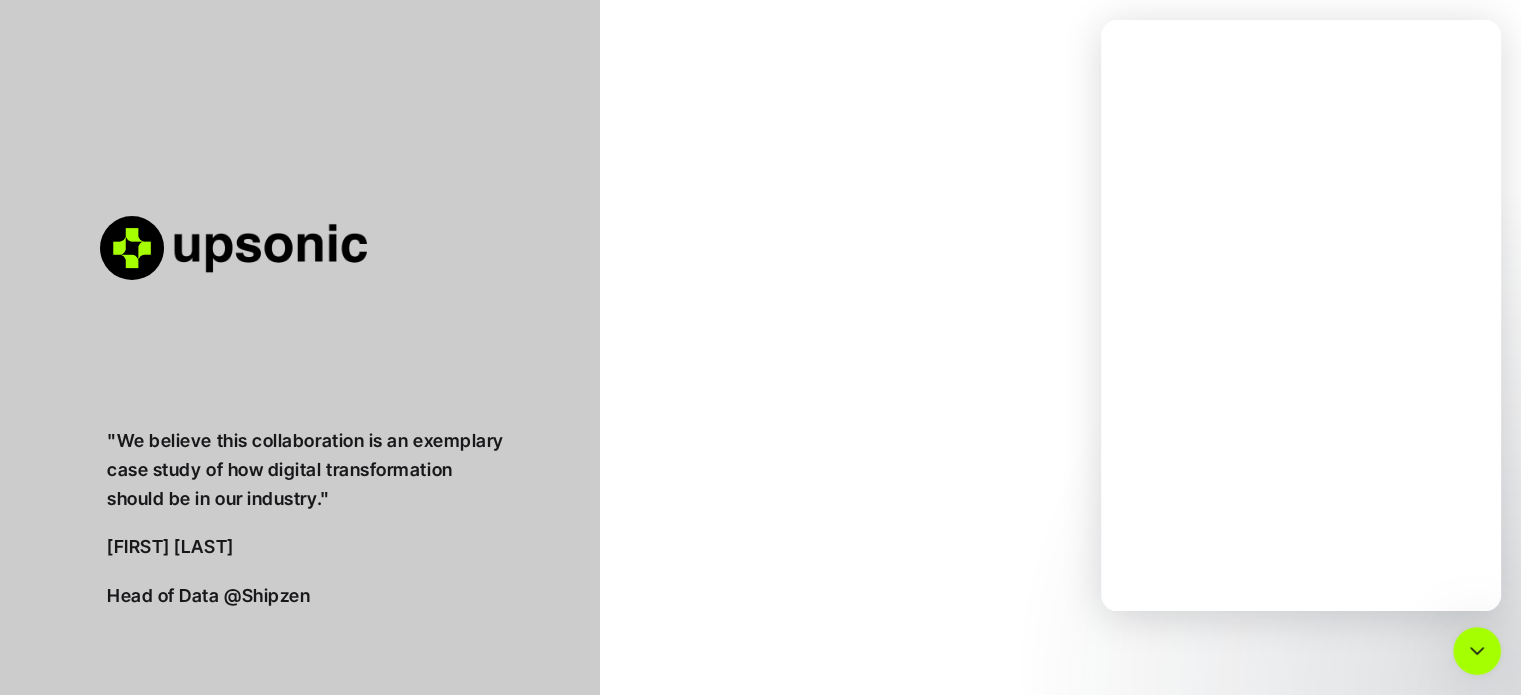 scroll, scrollTop: 0, scrollLeft: 0, axis: both 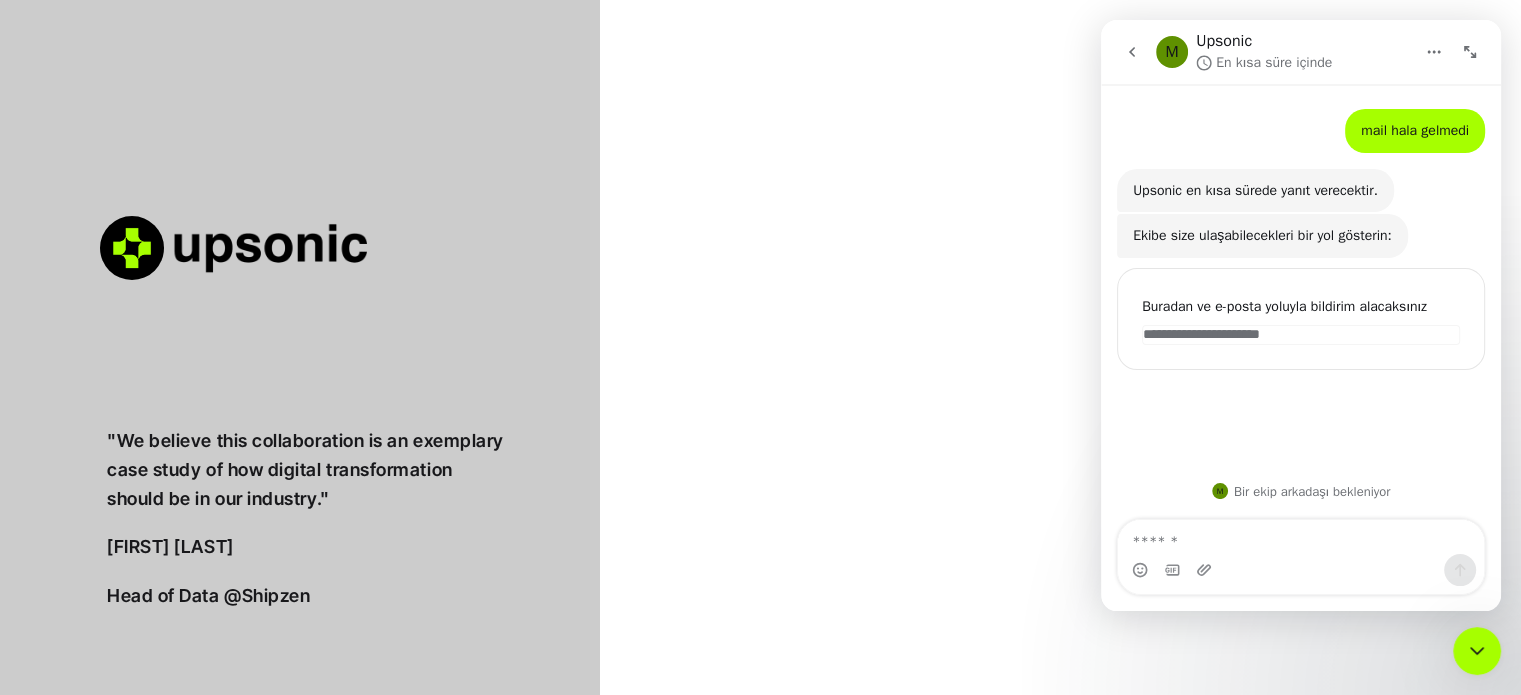 click 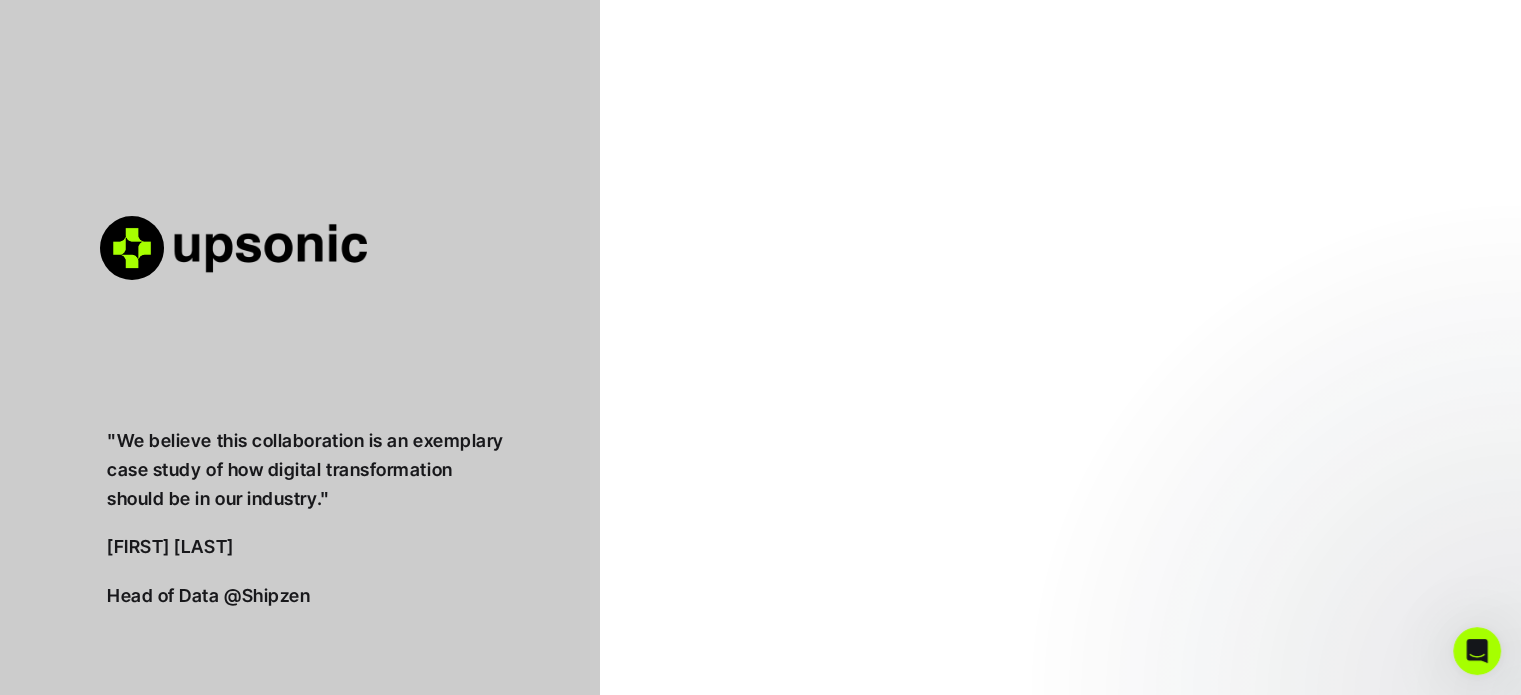 scroll, scrollTop: 0, scrollLeft: 0, axis: both 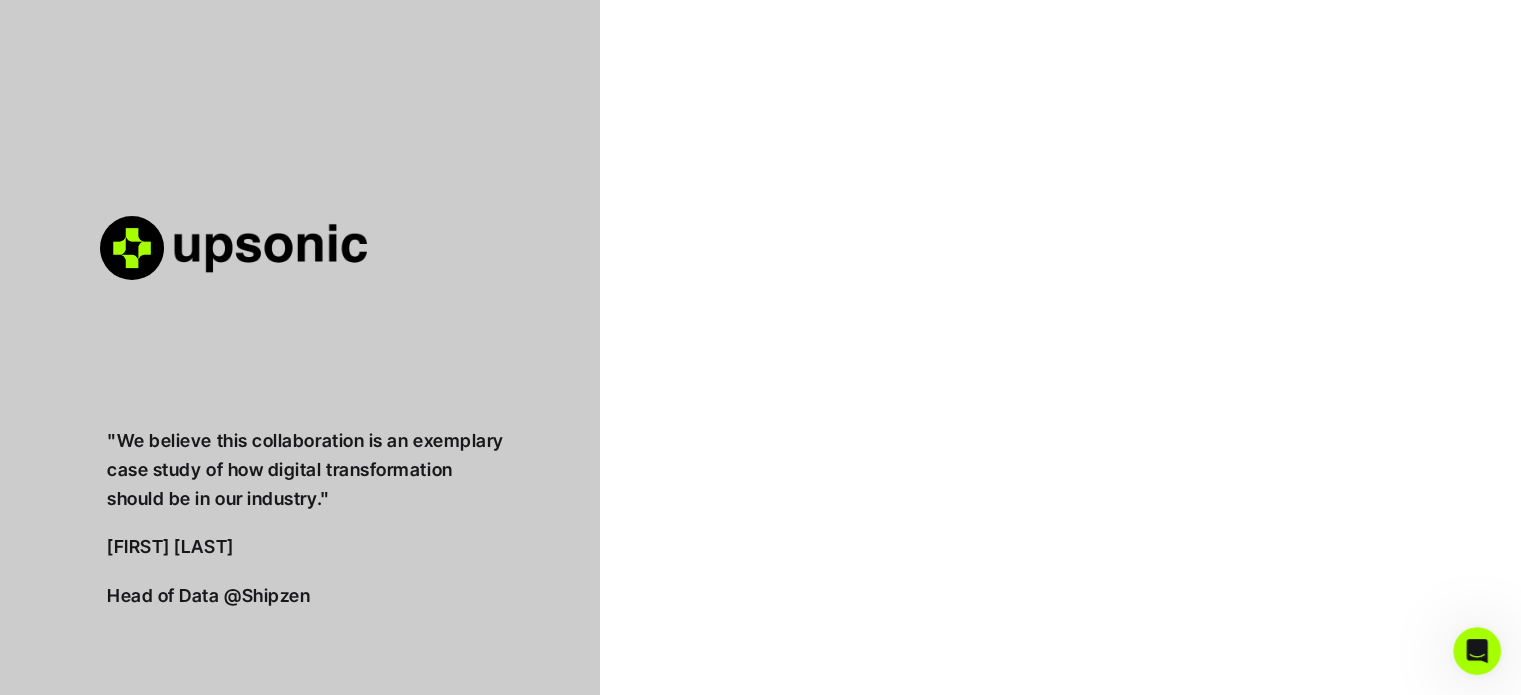 click at bounding box center [1477, 651] 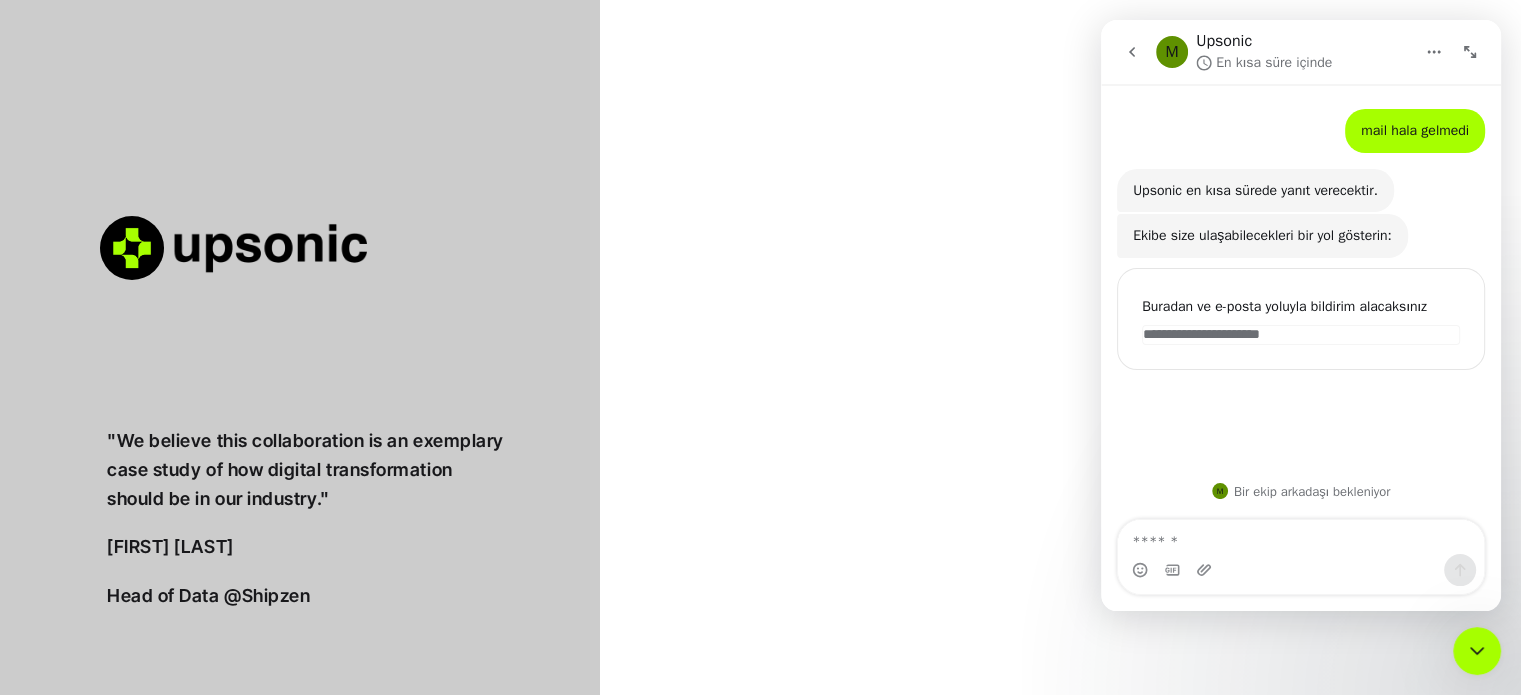 click 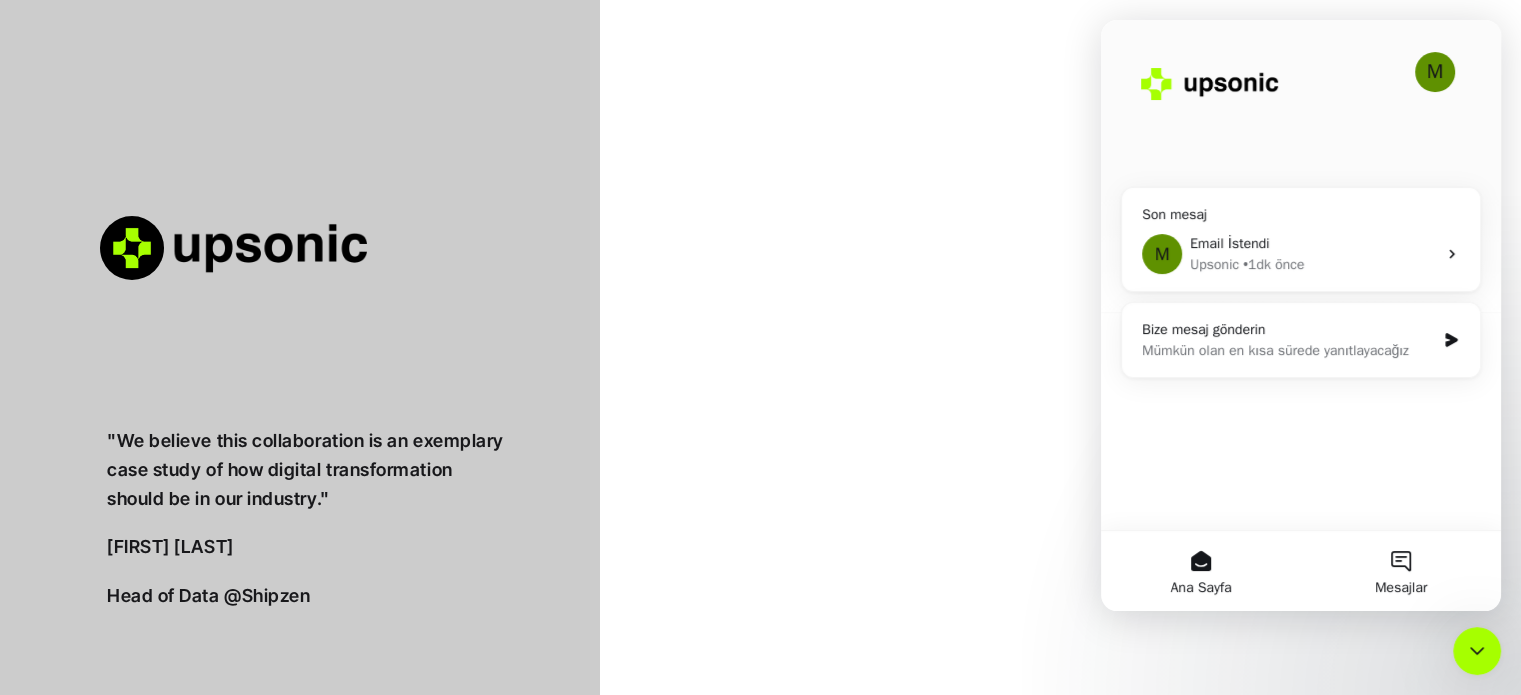 click on "Mesajlar" at bounding box center [1401, 571] 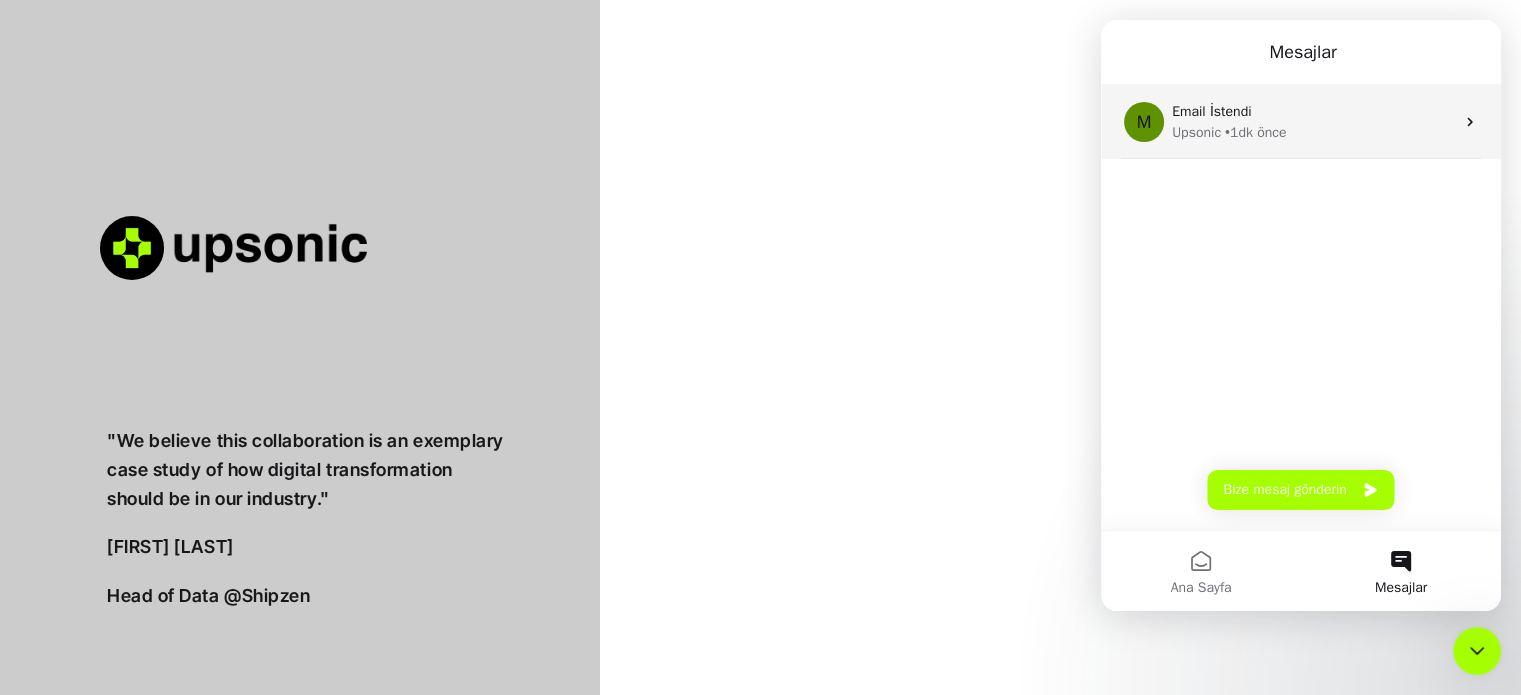 click on "Upsonic •  1dk önce" at bounding box center [1313, 132] 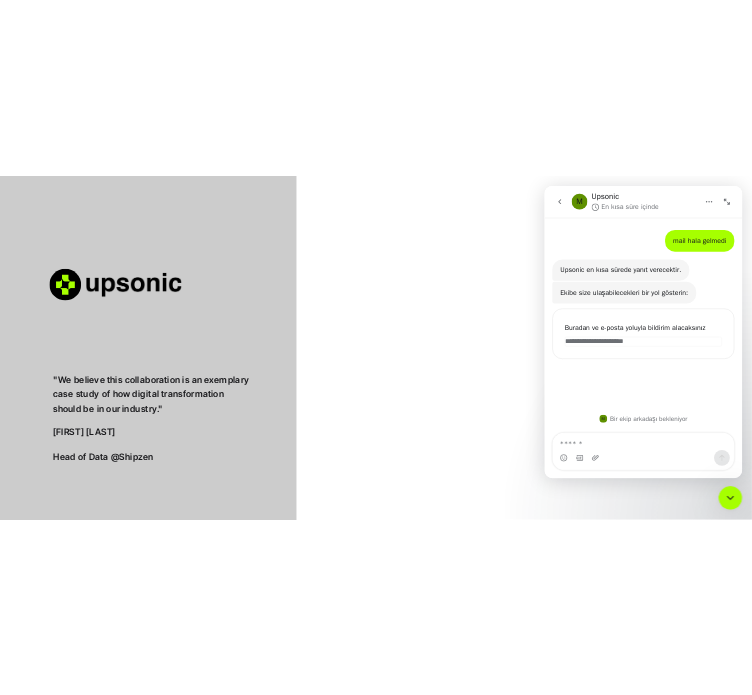 scroll, scrollTop: 0, scrollLeft: 0, axis: both 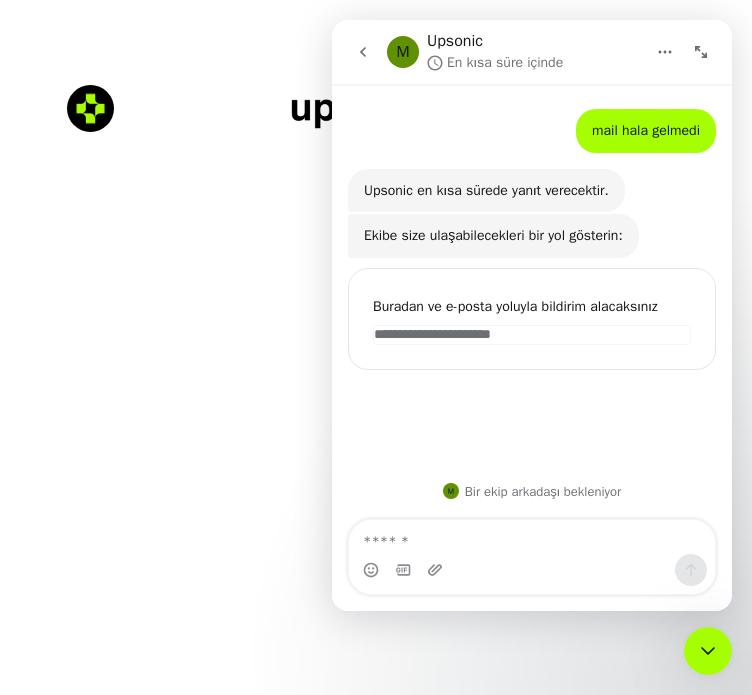 click at bounding box center (90, 108) 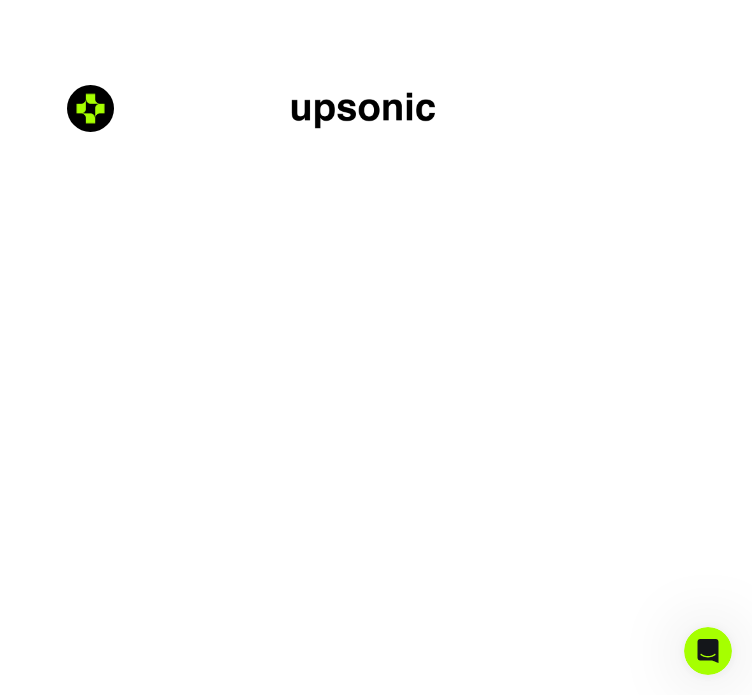 drag, startPoint x: 126, startPoint y: 127, endPoint x: 386, endPoint y: 107, distance: 260.7681 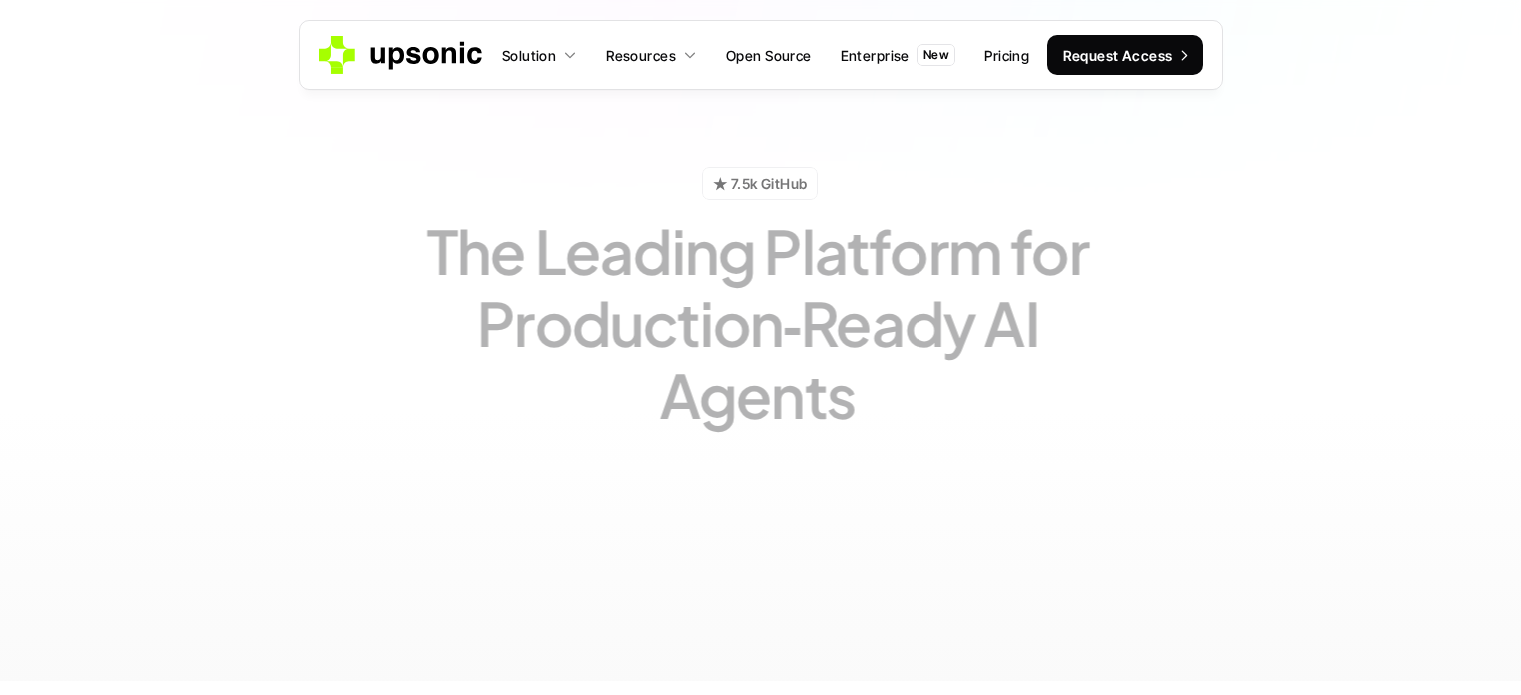 scroll, scrollTop: 0, scrollLeft: 0, axis: both 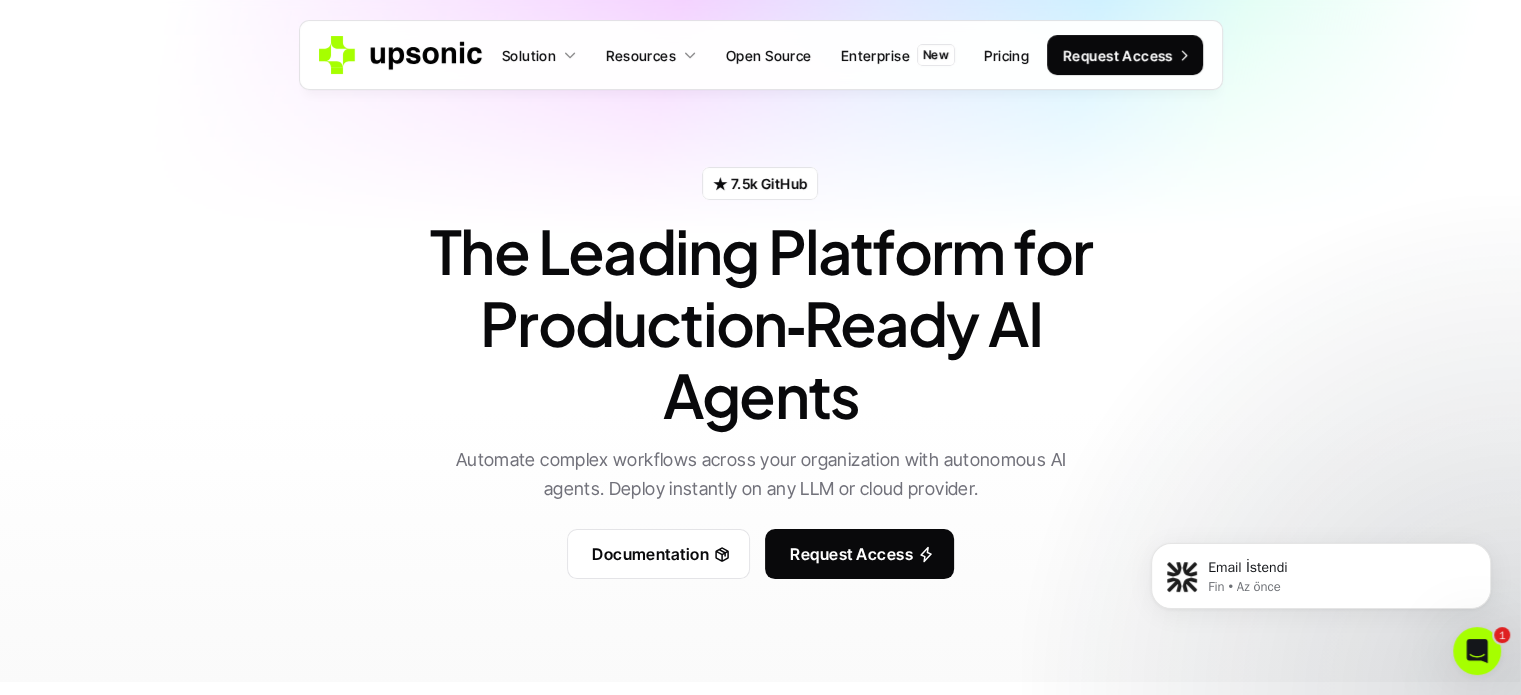 click at bounding box center [1477, 651] 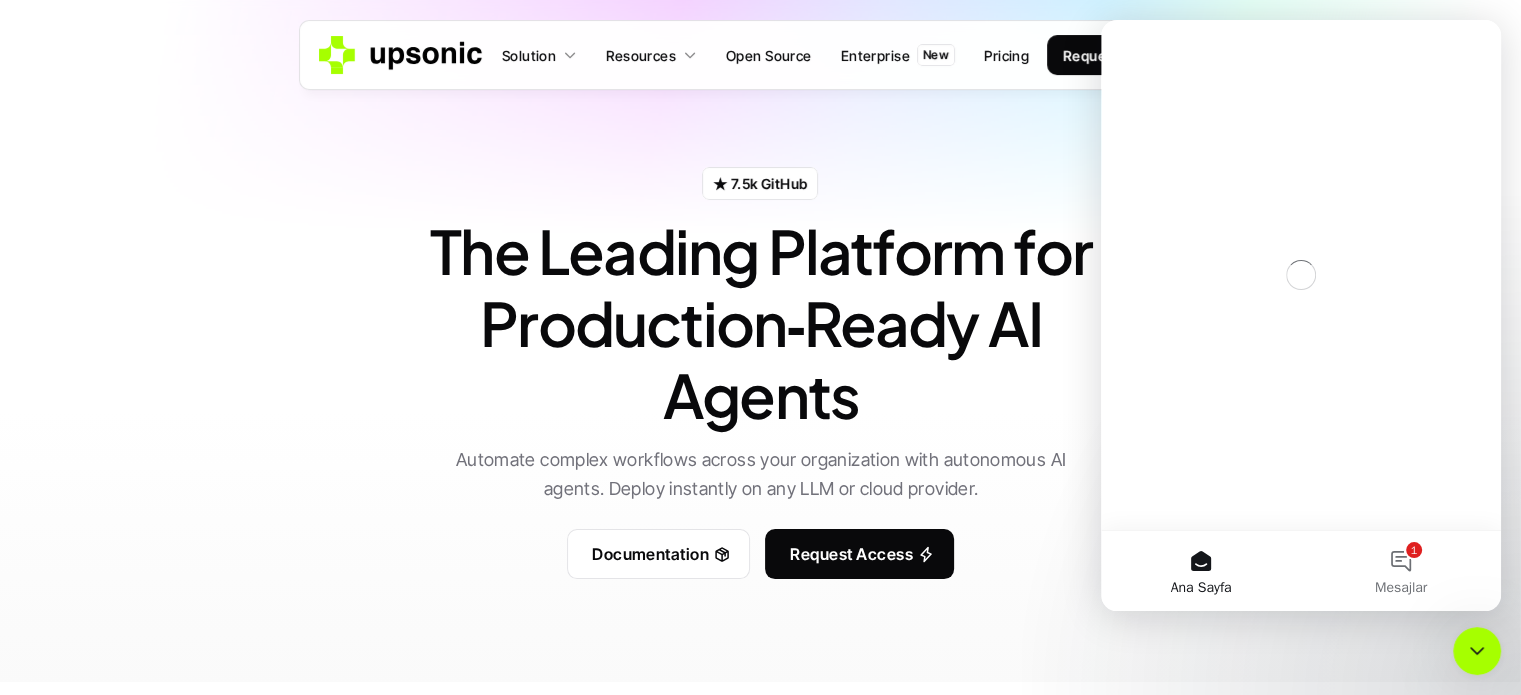 scroll, scrollTop: 0, scrollLeft: 0, axis: both 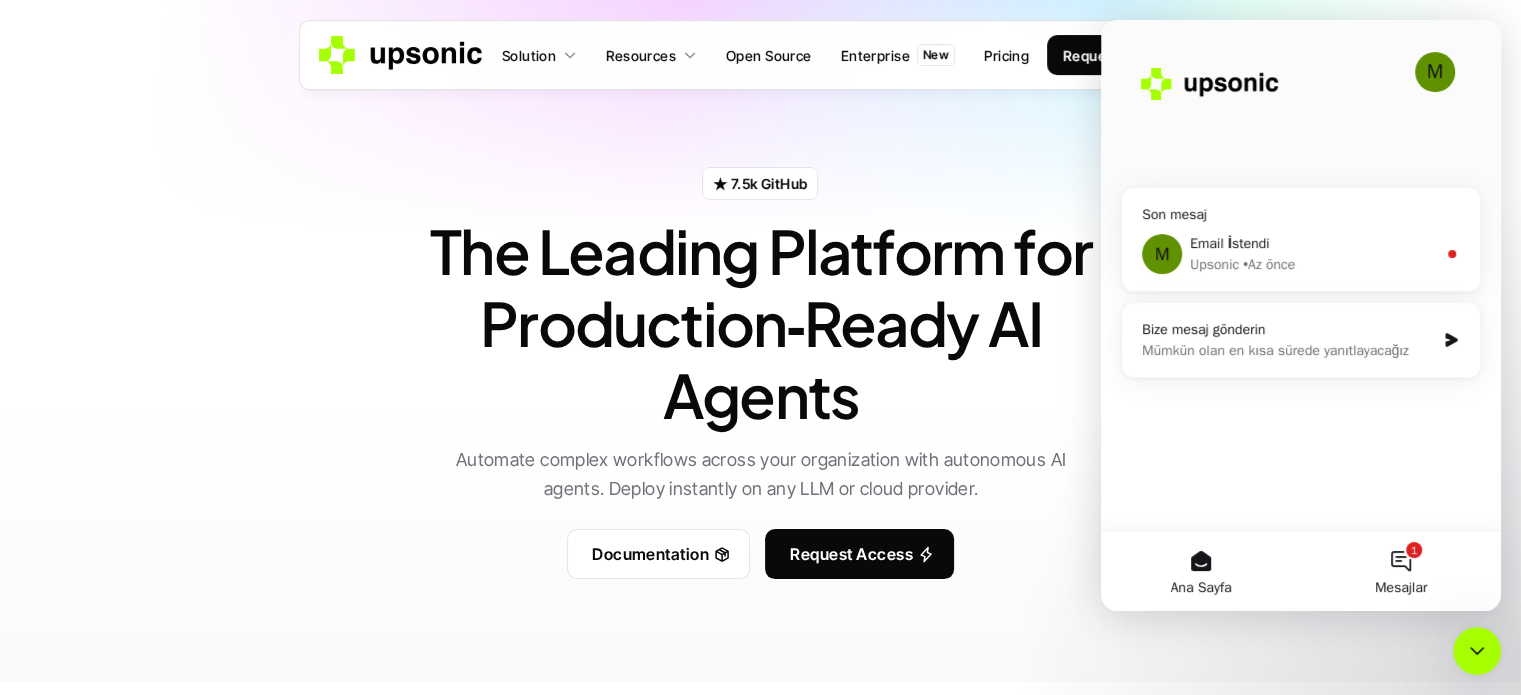 click on "1 Mesajlar" at bounding box center [1401, 571] 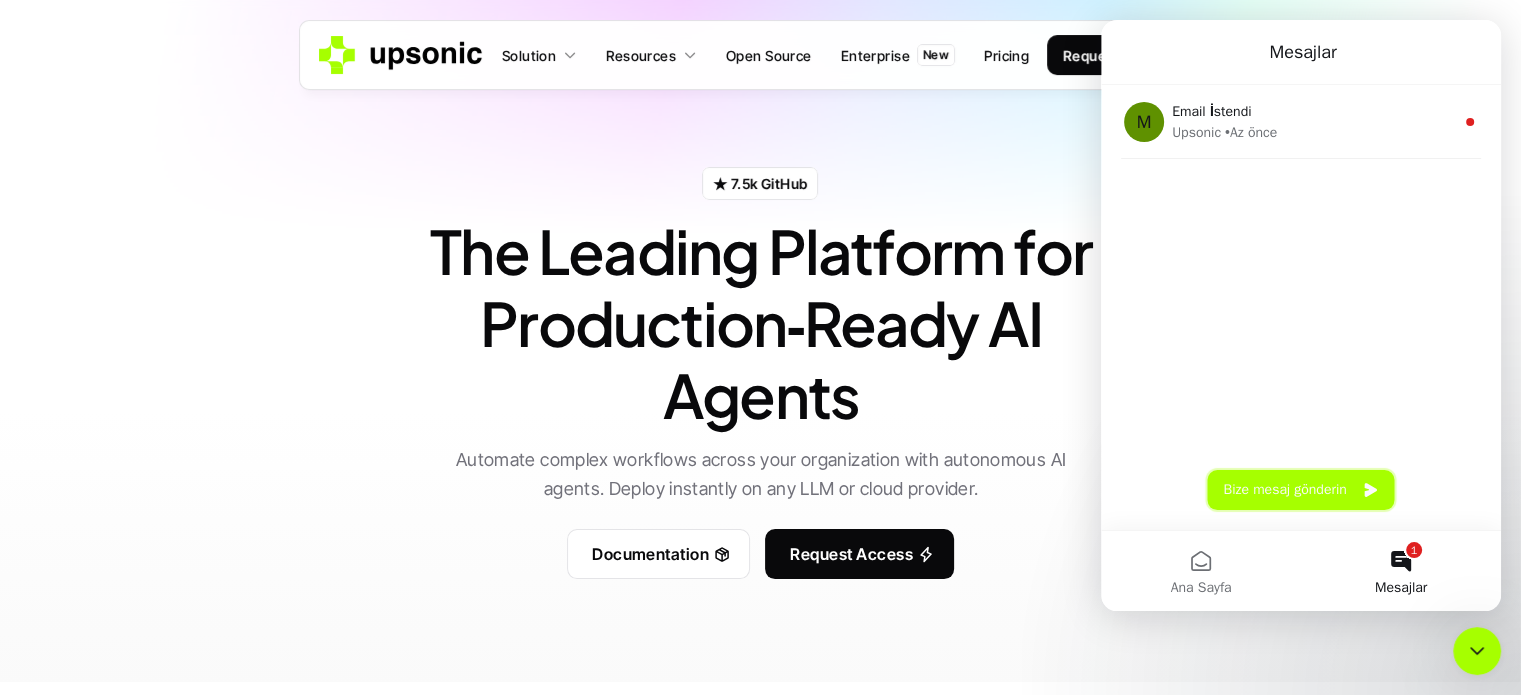 drag, startPoint x: 1335, startPoint y: 503, endPoint x: 1313, endPoint y: 293, distance: 211.14923 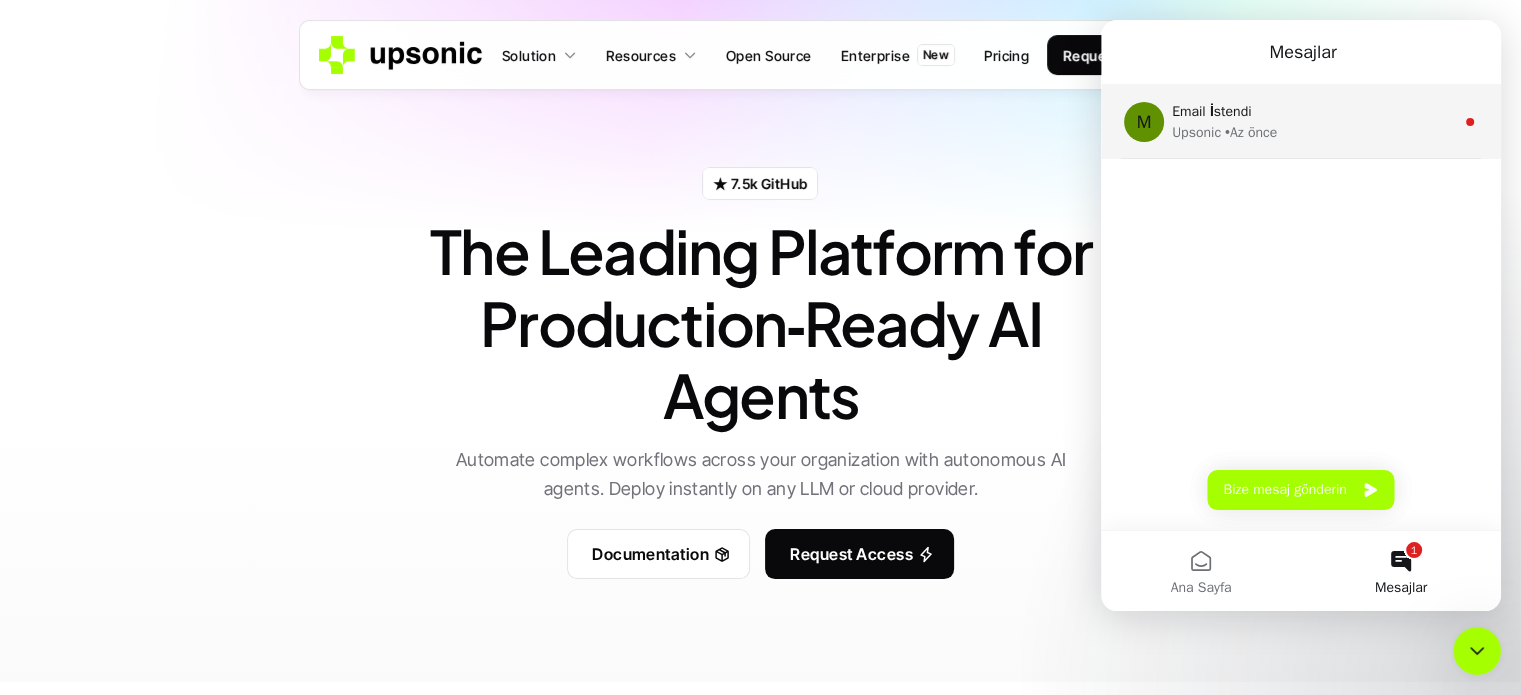 click on "•  Az önce" at bounding box center (1251, 132) 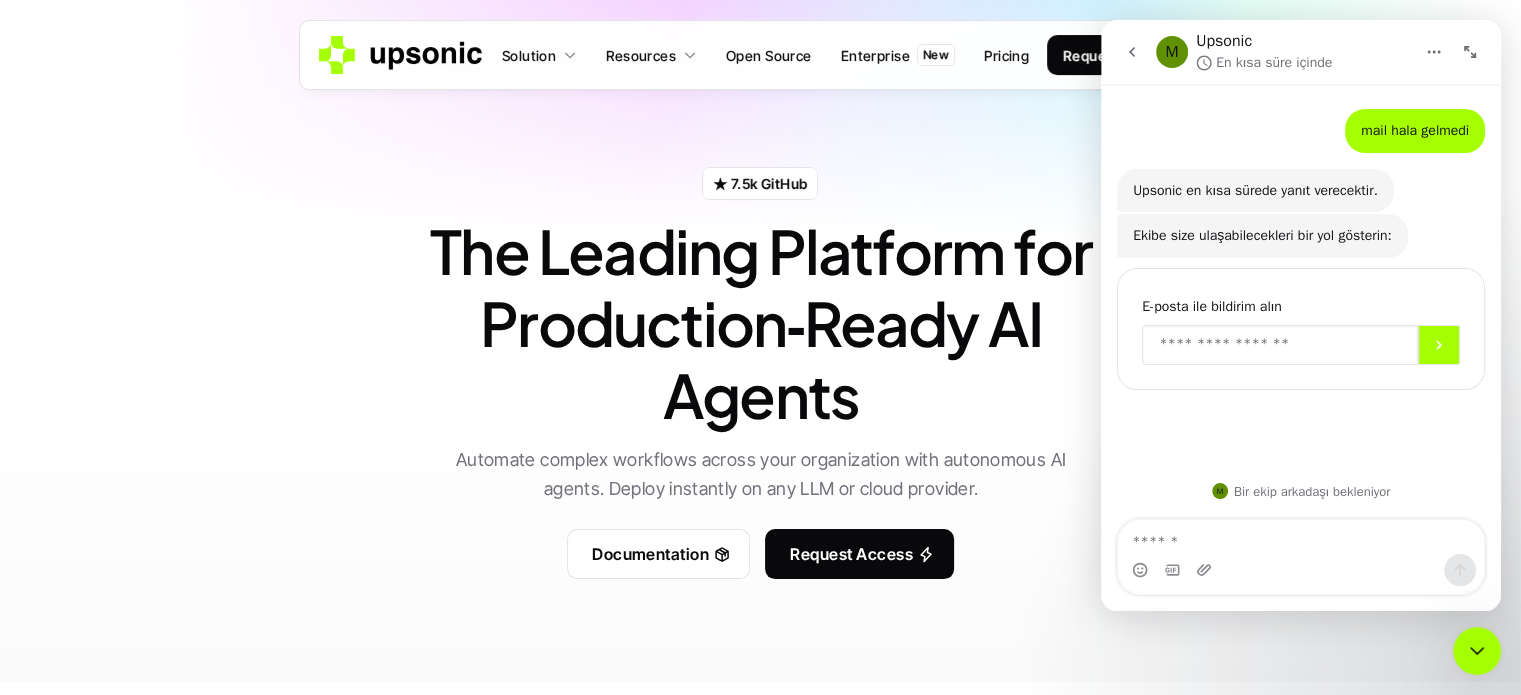 click at bounding box center [1280, 345] 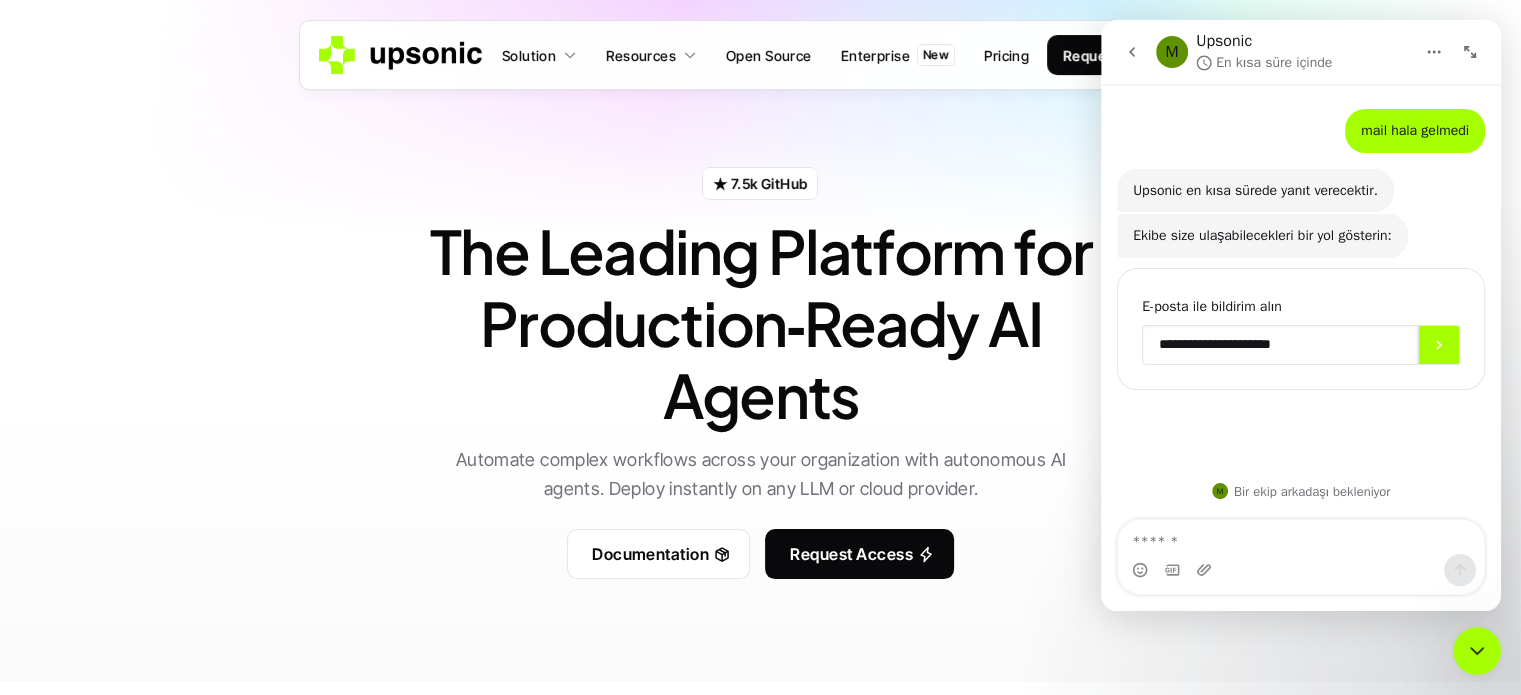 type on "**********" 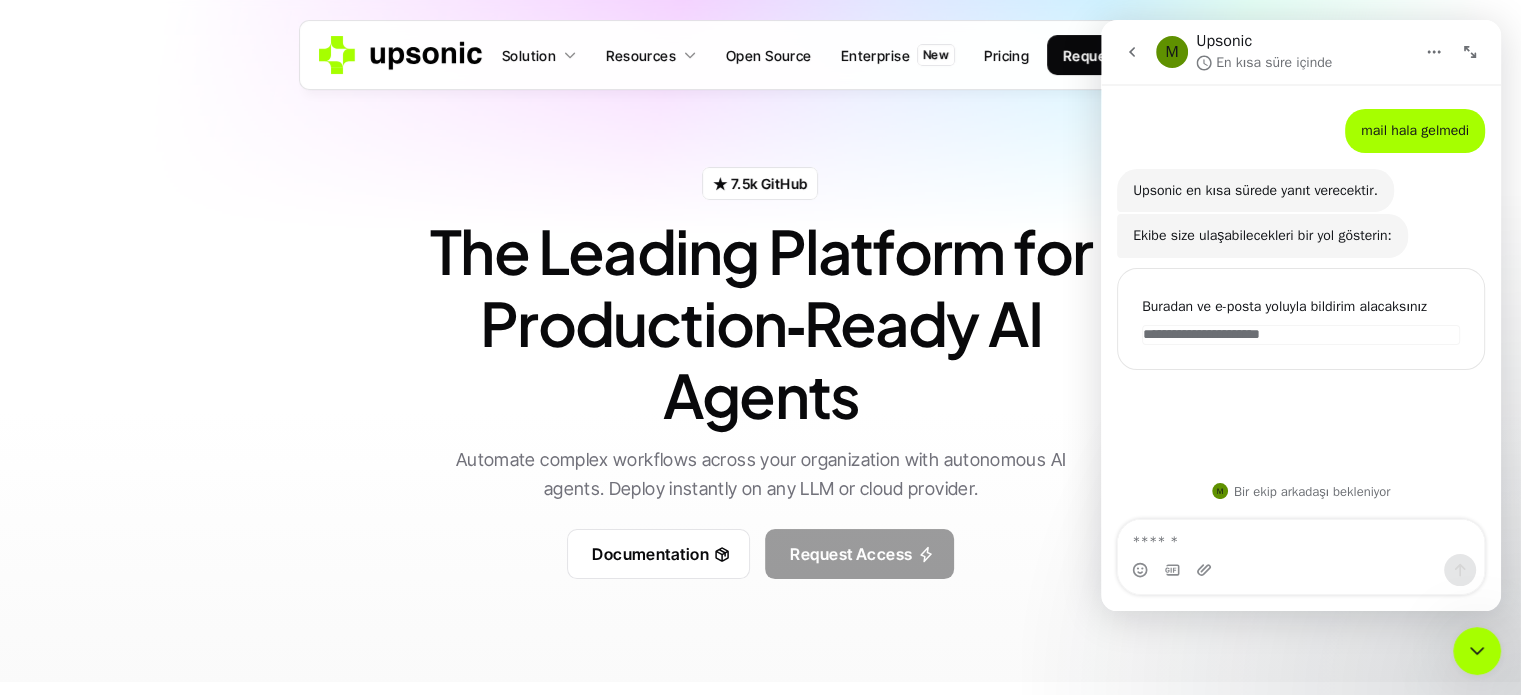 click on "Request Access" at bounding box center [851, 554] 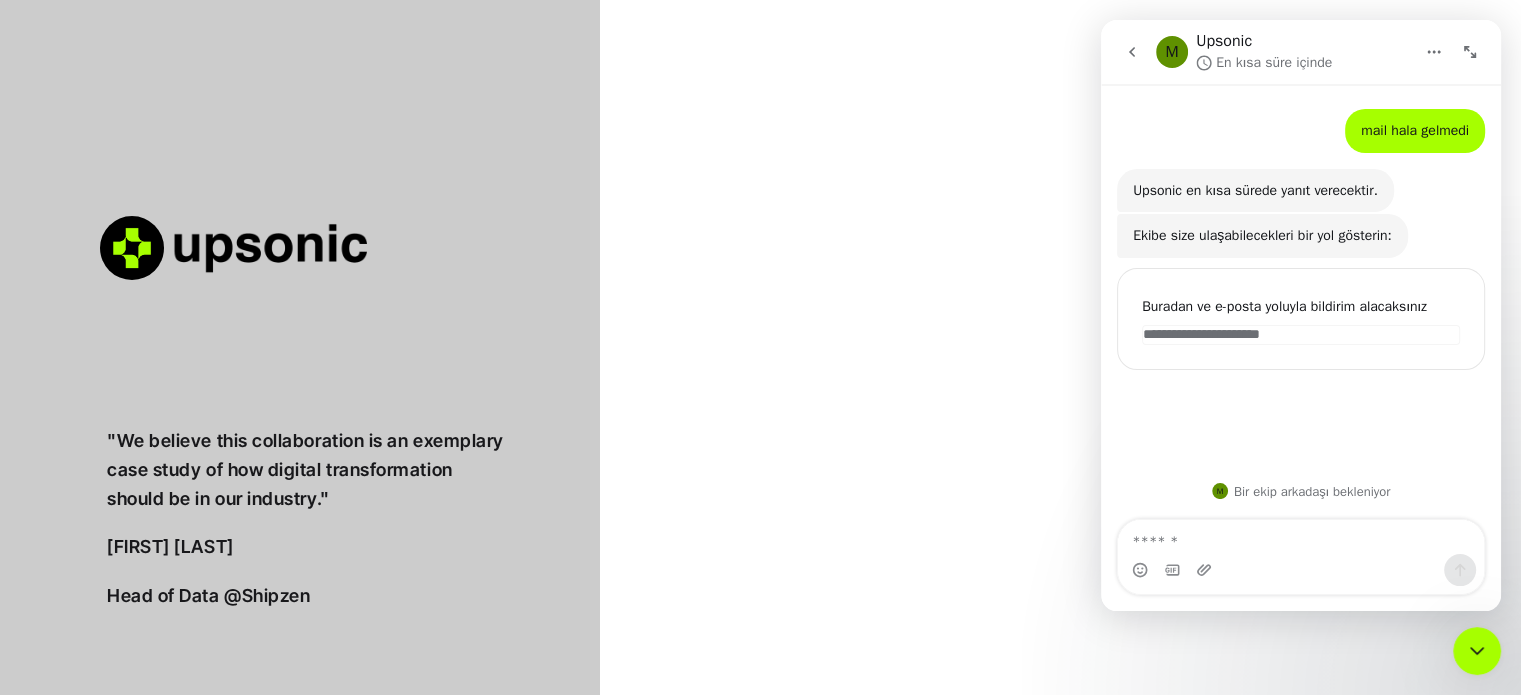 drag, startPoint x: 612, startPoint y: 479, endPoint x: 661, endPoint y: 494, distance: 51.24451 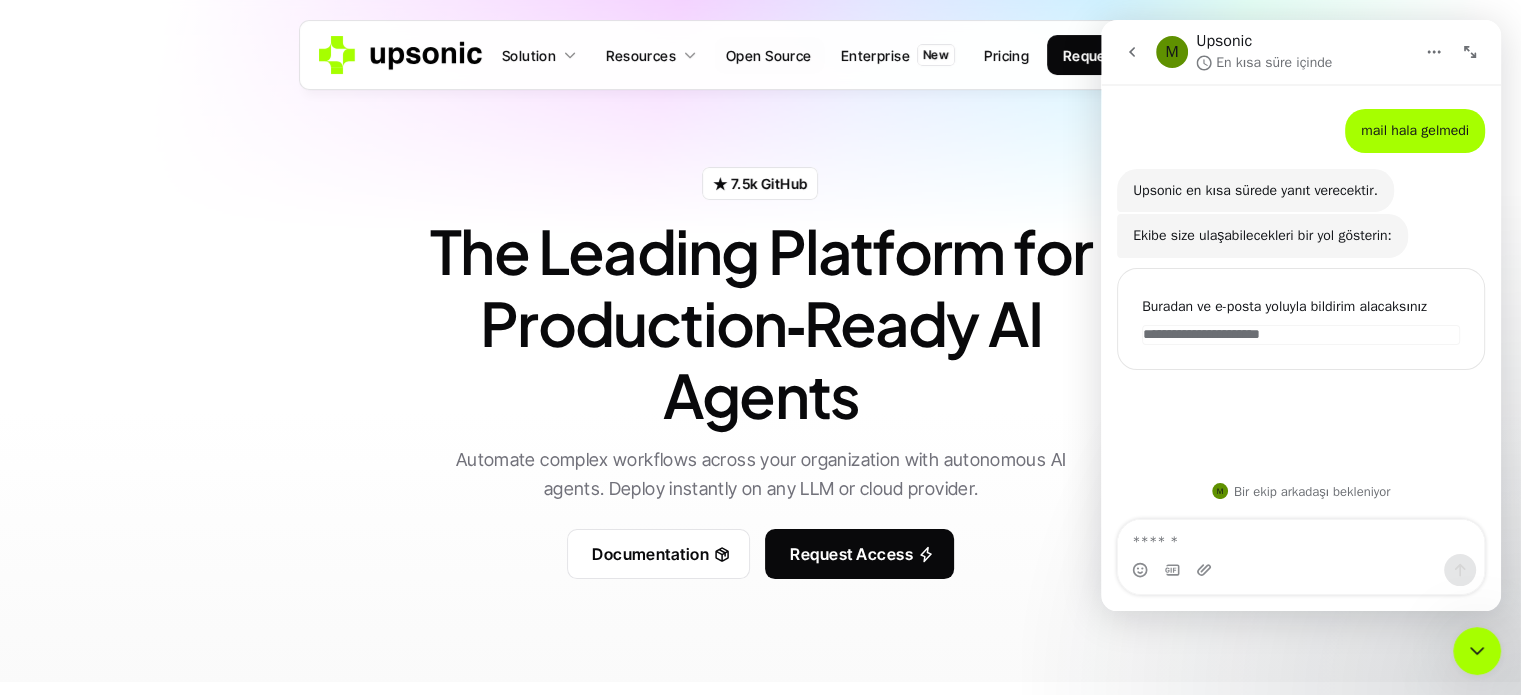 click on "★ 7.5k GitHub The Leading Platform for Production‑Ready AI Agents Automate complex workflows across your organization with autonomous AI agents. Deploy instantly on any LLM or cloud provider. Documentation Request Access" at bounding box center (761, 340) 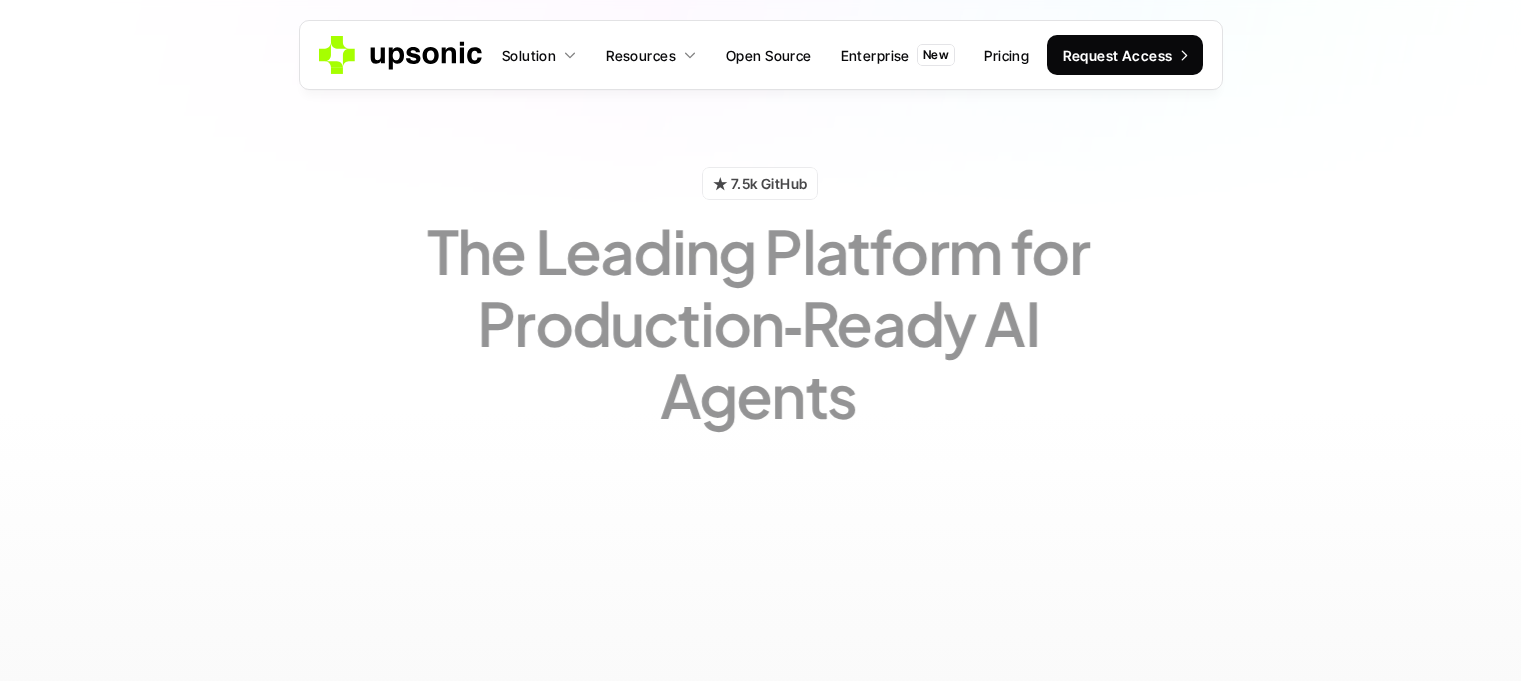 scroll, scrollTop: 0, scrollLeft: 0, axis: both 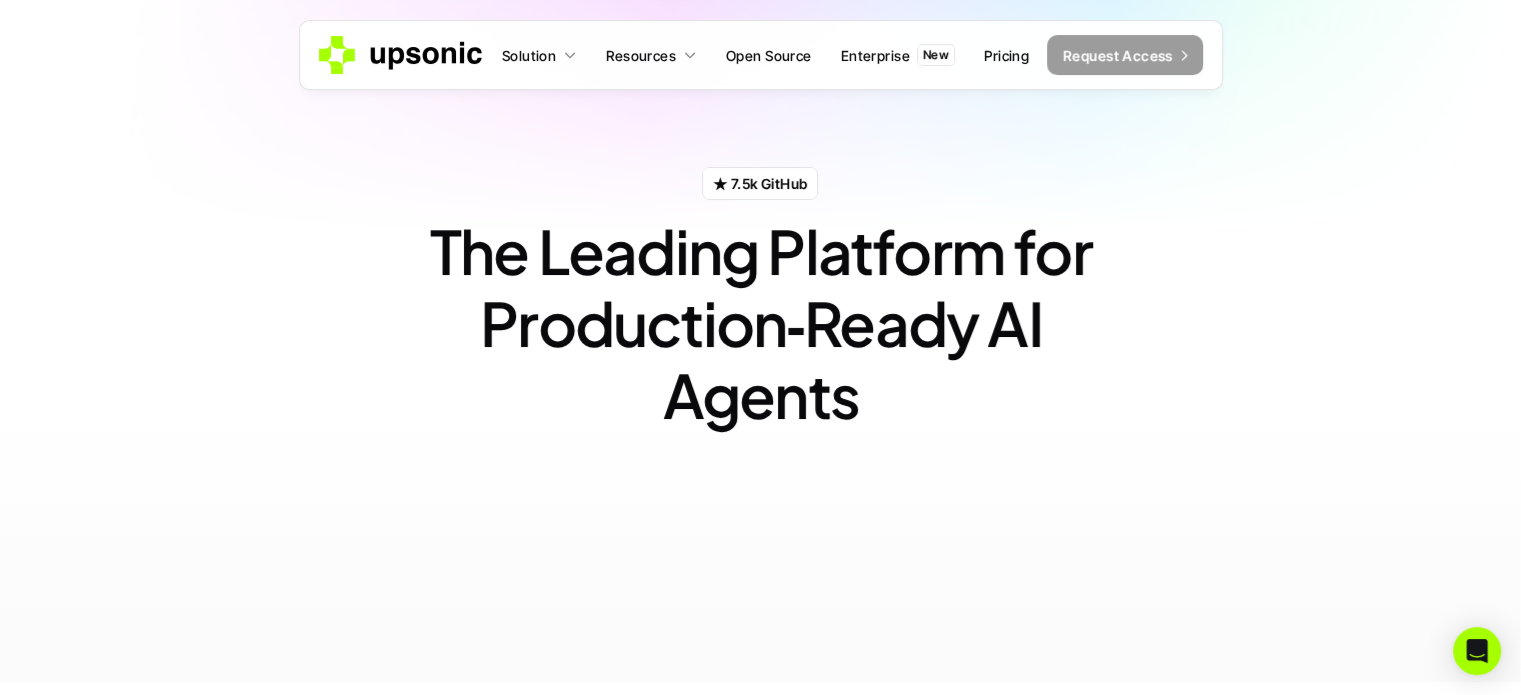 click on "Request Access" at bounding box center [1118, 55] 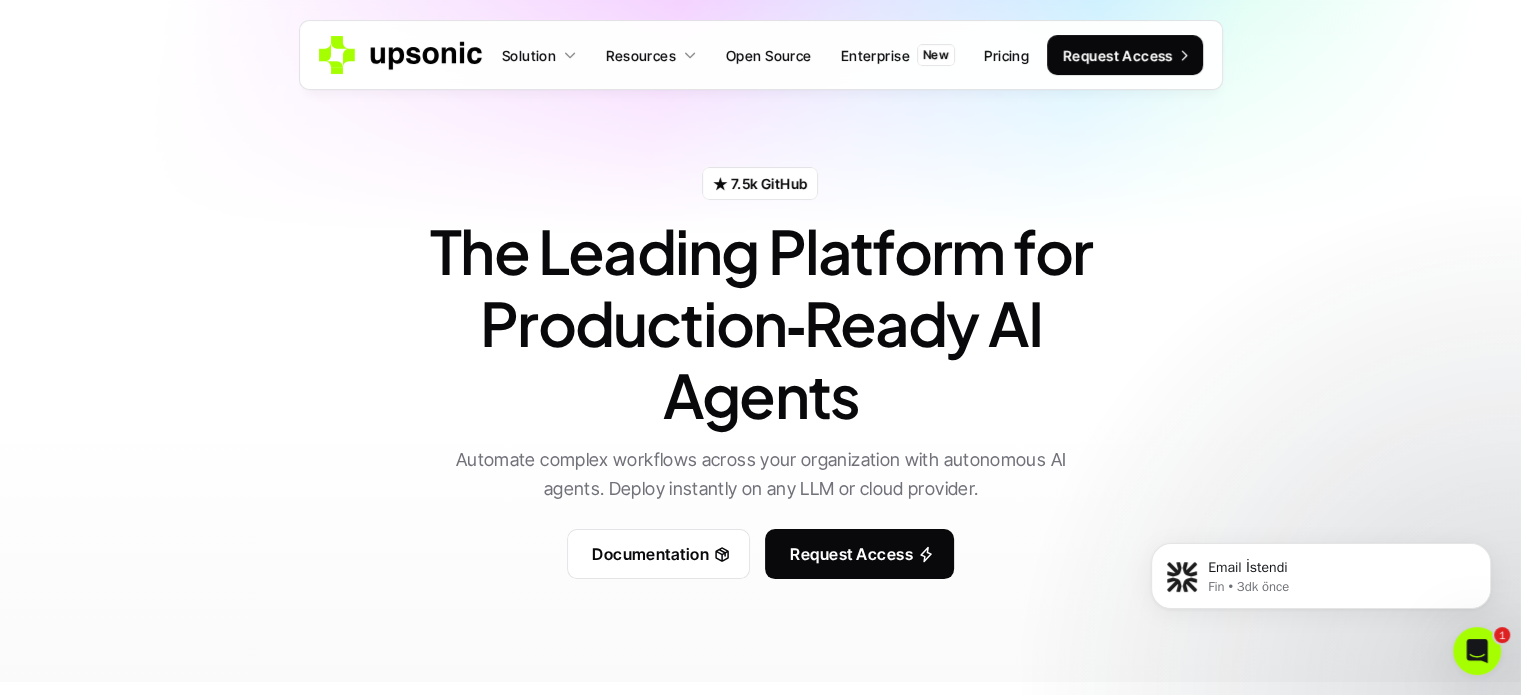 scroll, scrollTop: 0, scrollLeft: 0, axis: both 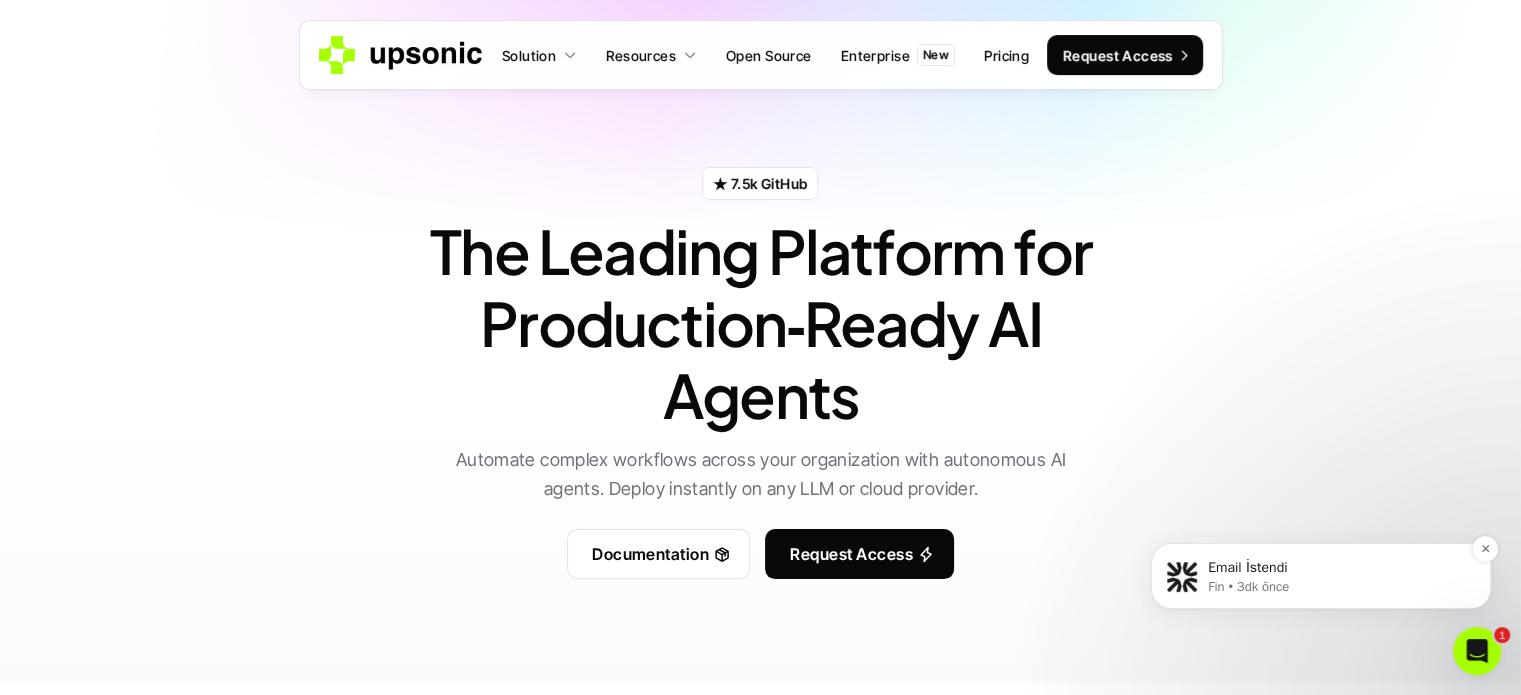 click on "Fin • 3dk önce" at bounding box center [1337, 587] 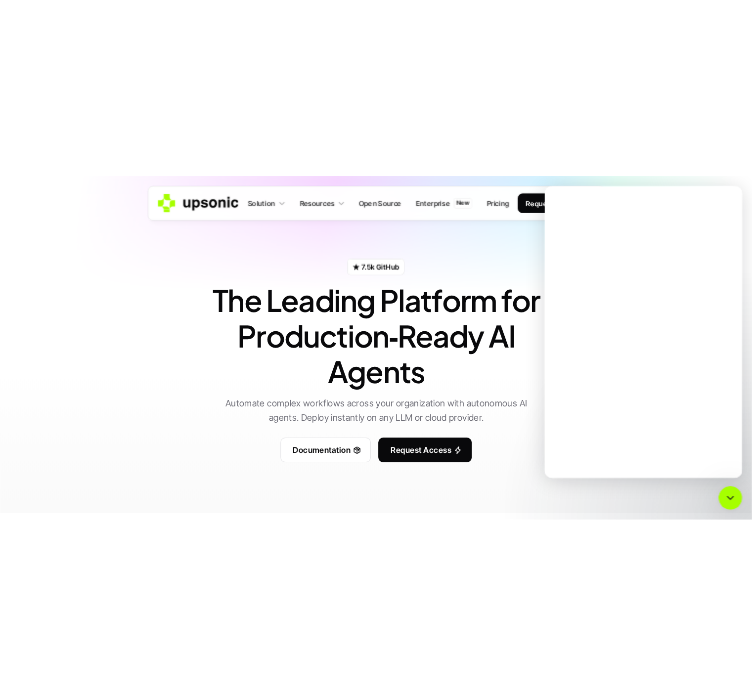 scroll, scrollTop: 0, scrollLeft: 0, axis: both 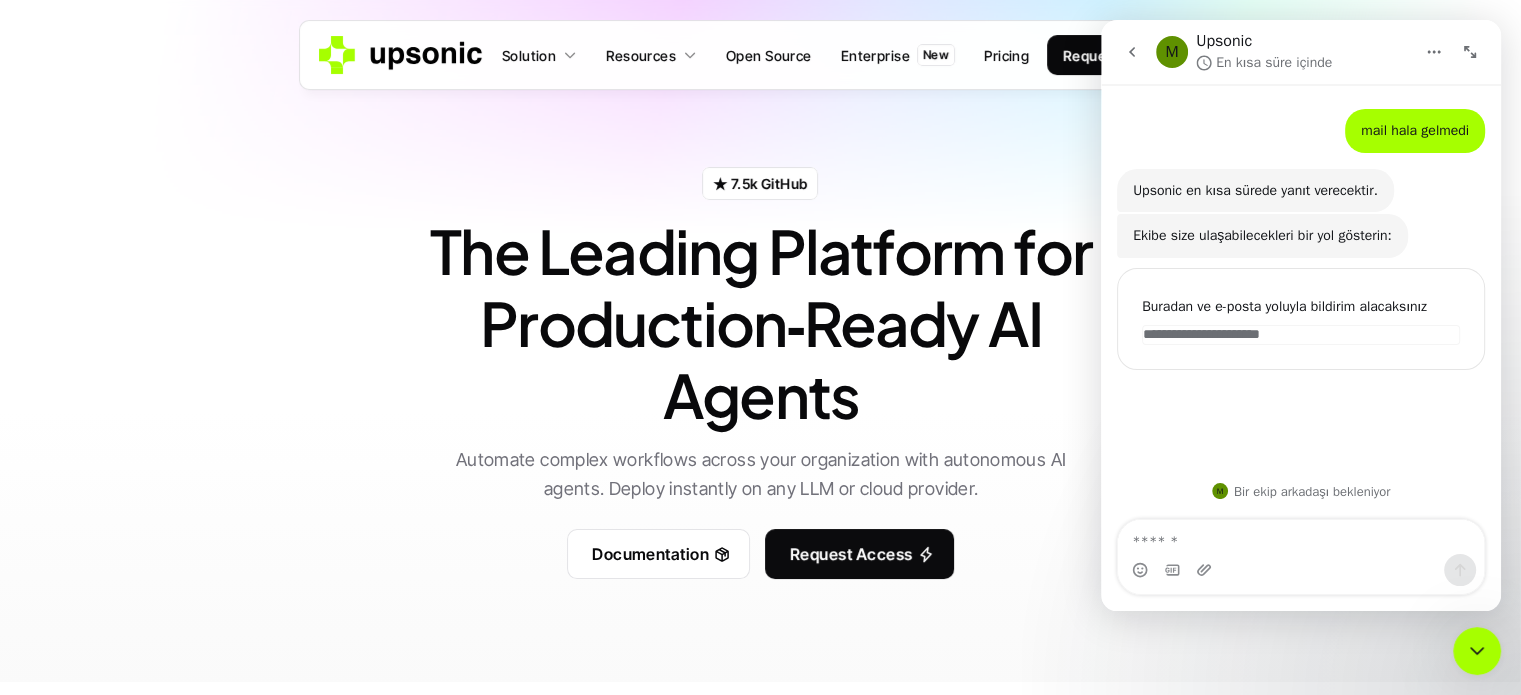 click on "The Leading Platform for Production‑Ready AI Agents" at bounding box center (761, 323) 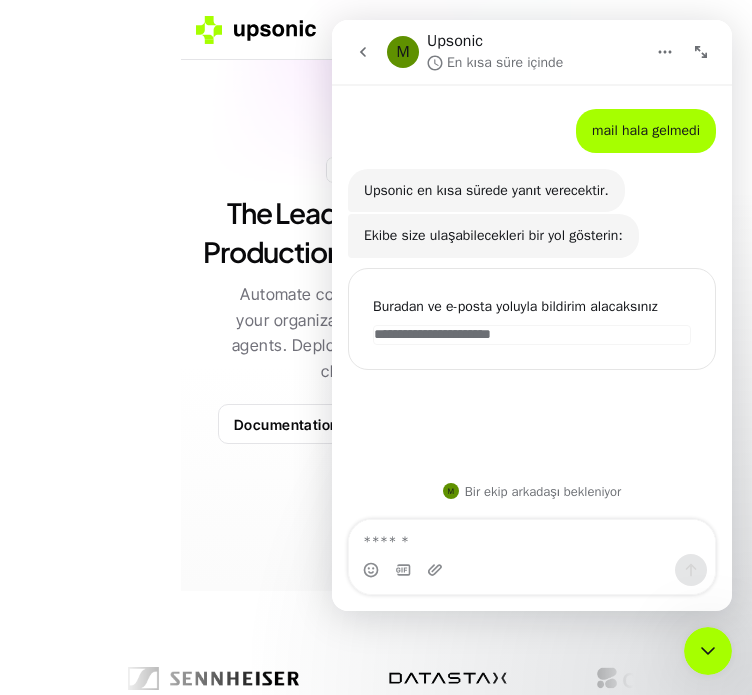 click at bounding box center [376, 30] 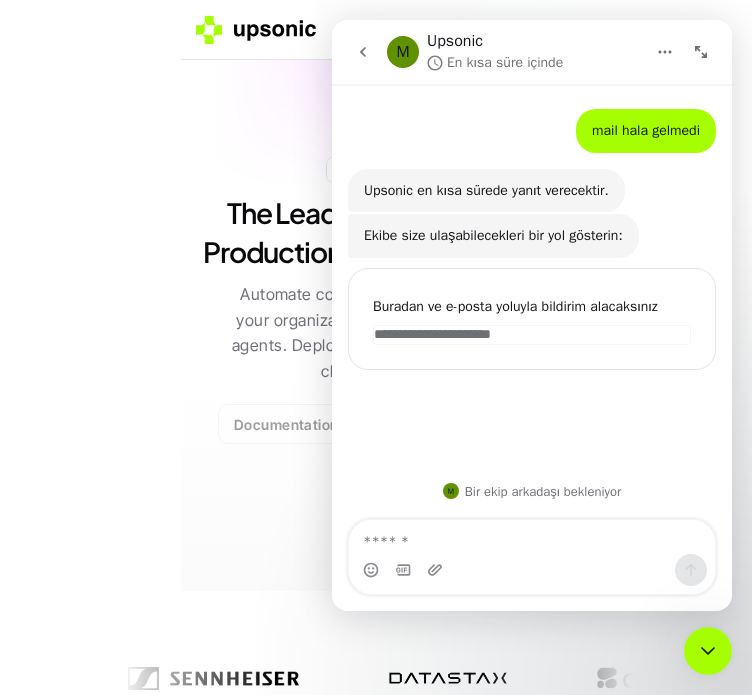 click on "Documentation" at bounding box center [286, 423] 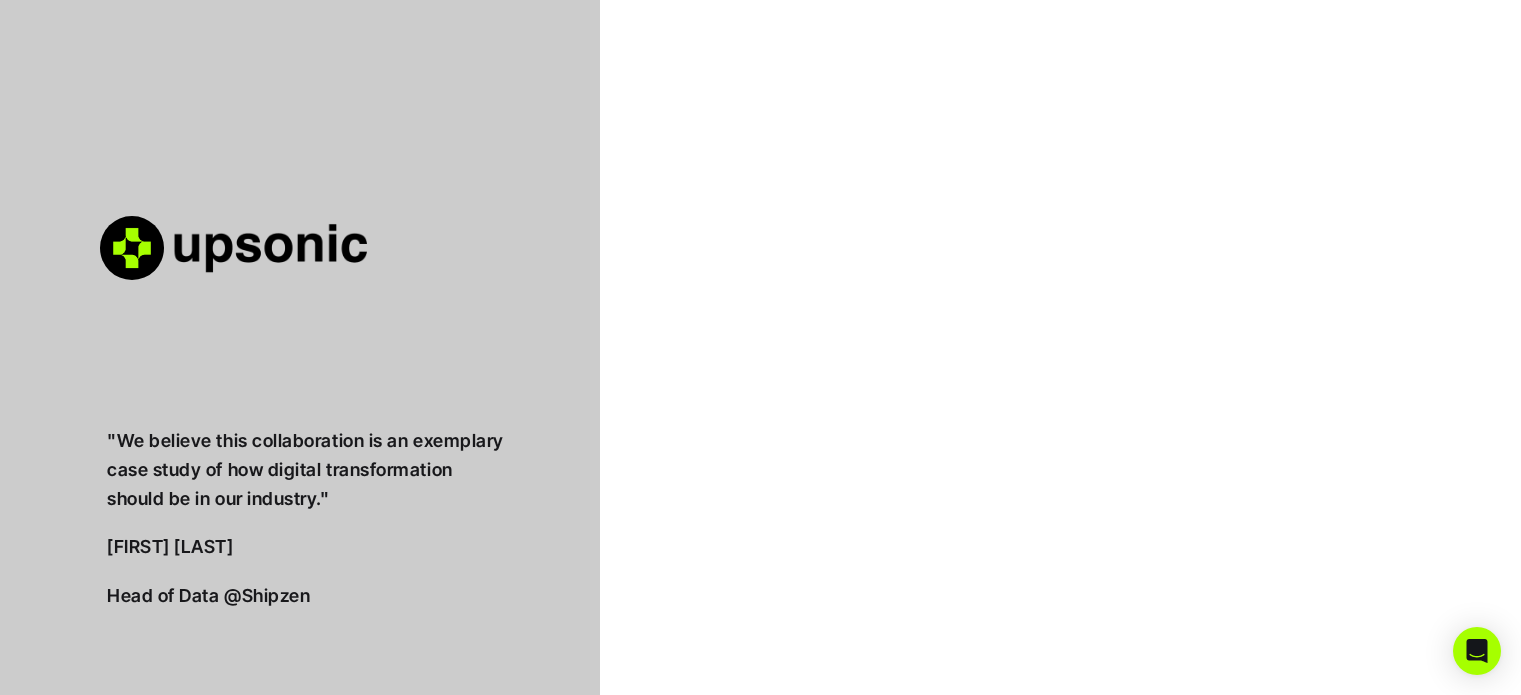 scroll, scrollTop: 0, scrollLeft: 0, axis: both 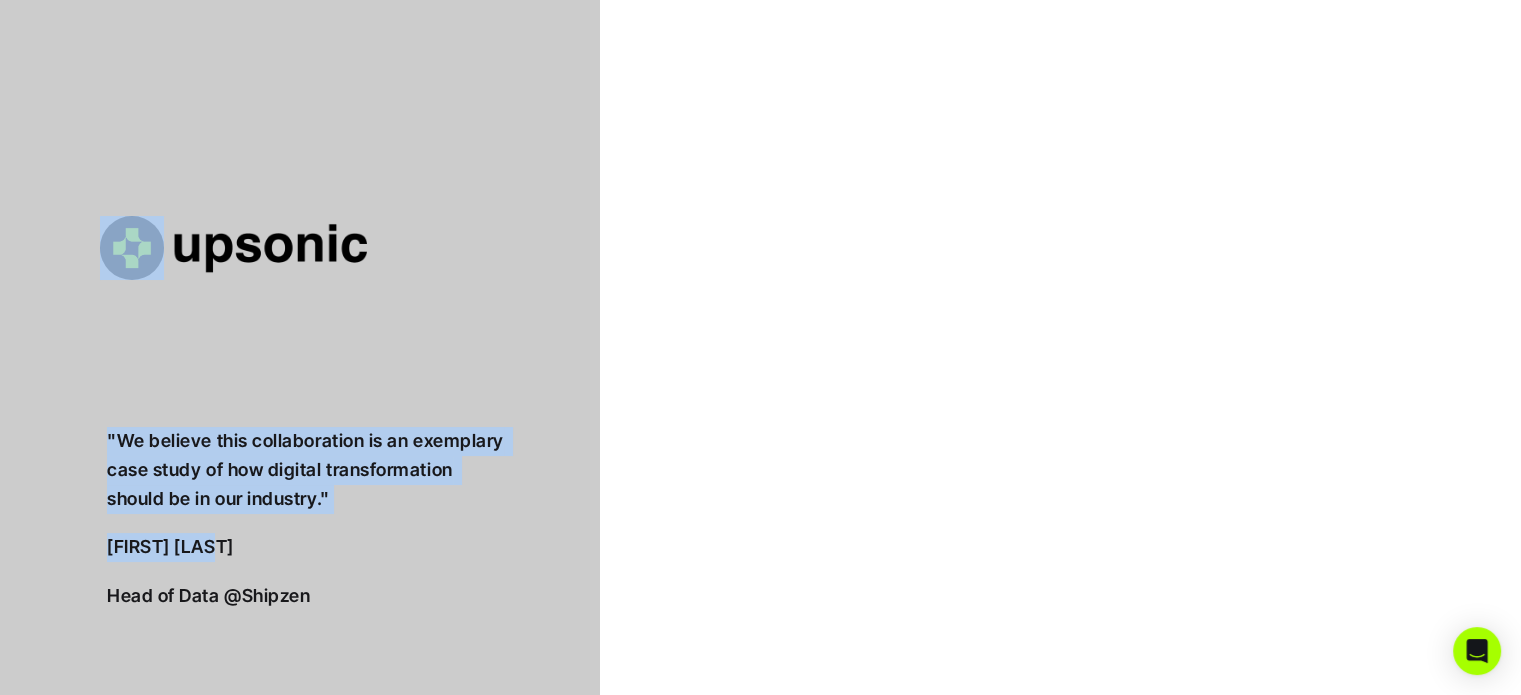 drag, startPoint x: 278, startPoint y: 544, endPoint x: 98, endPoint y: 427, distance: 214.68349 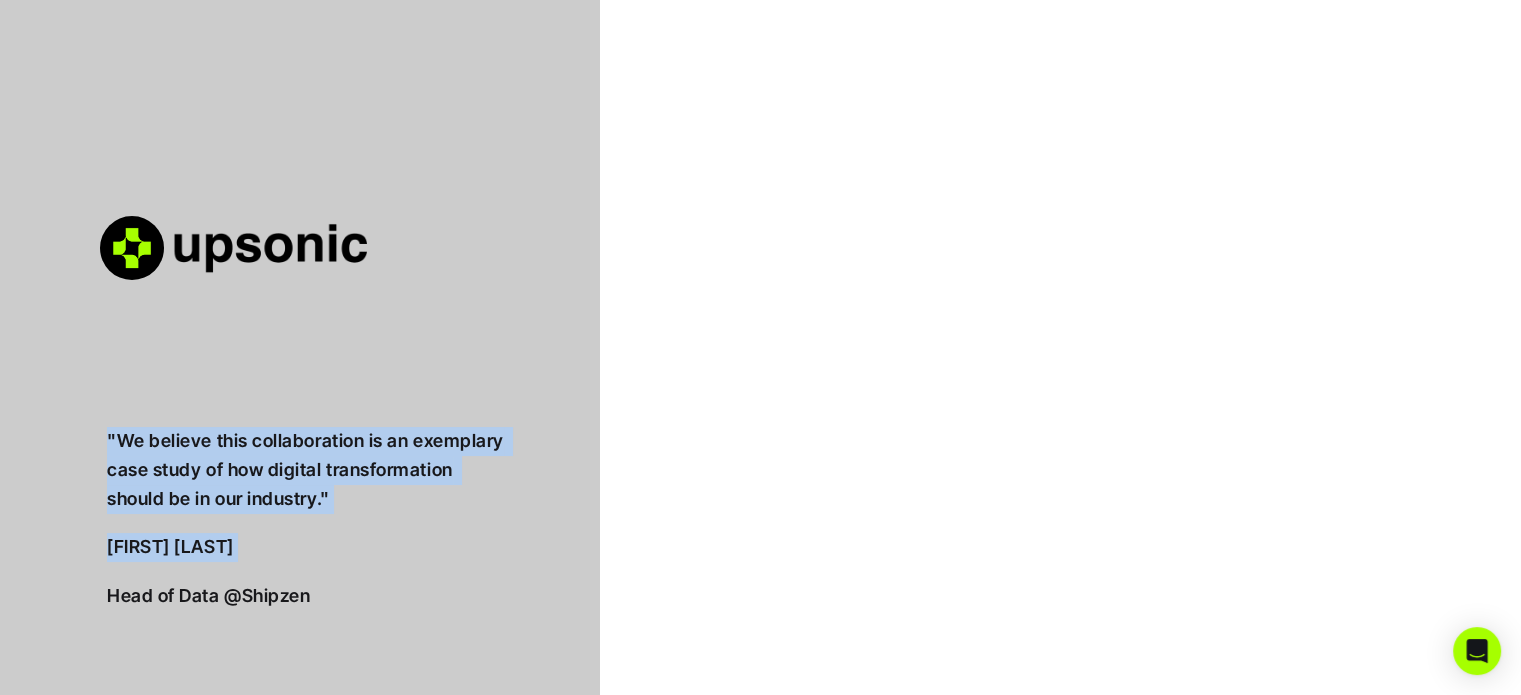 drag, startPoint x: 229, startPoint y: 557, endPoint x: 111, endPoint y: 449, distance: 159.9625 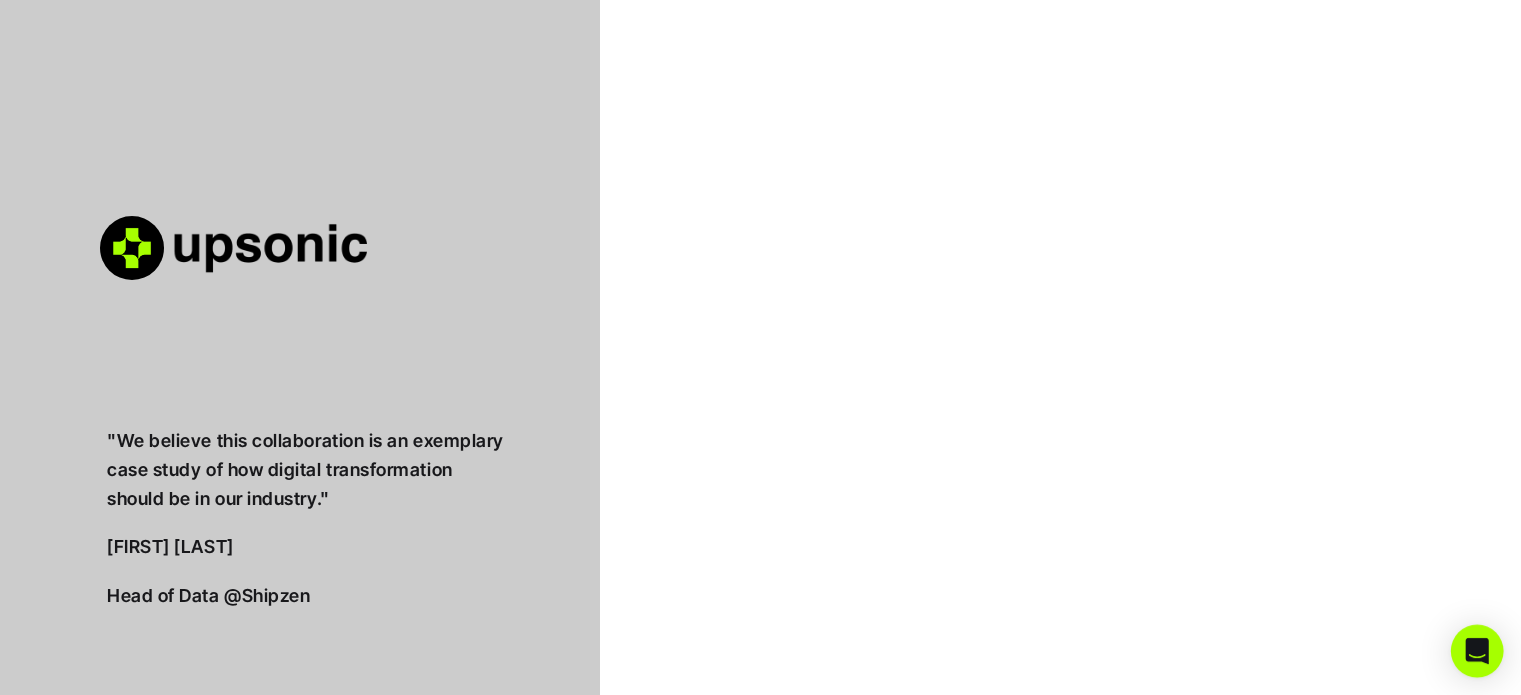 click 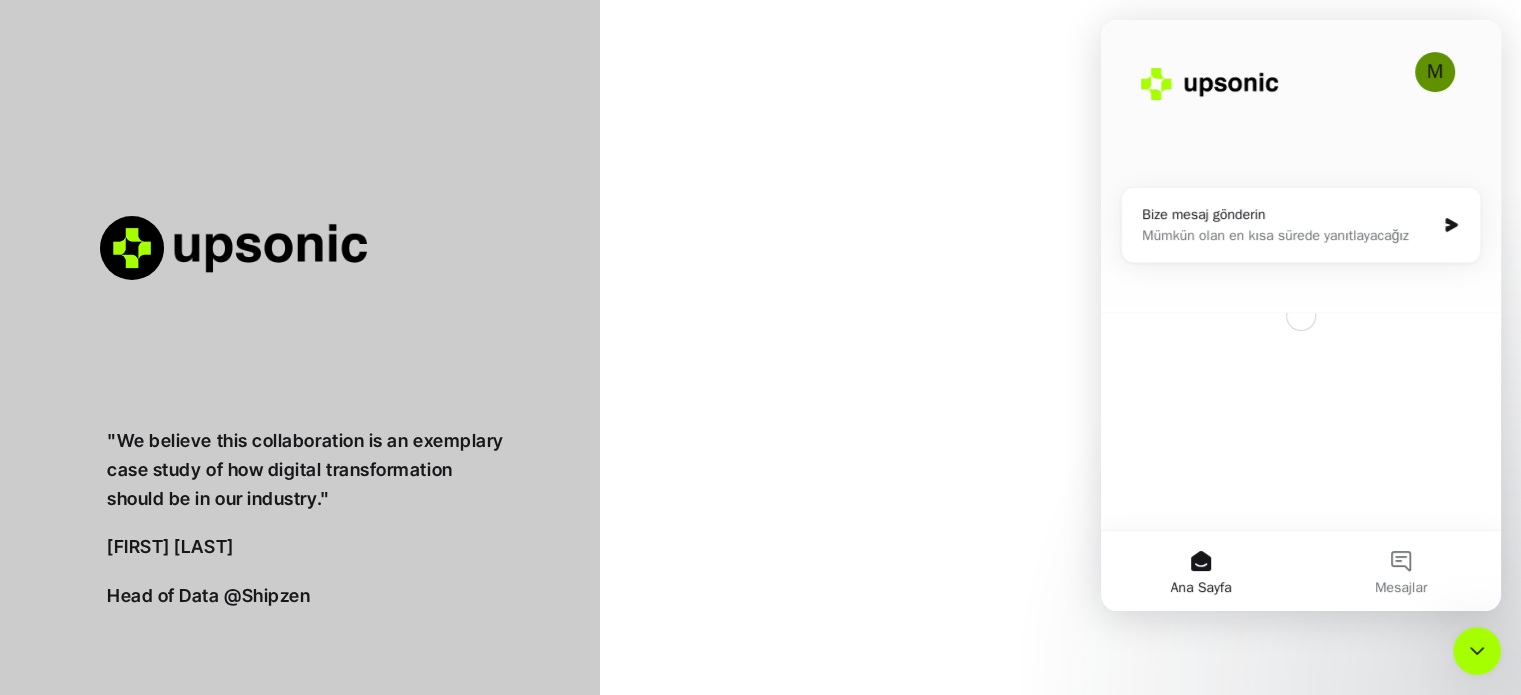scroll, scrollTop: 0, scrollLeft: 0, axis: both 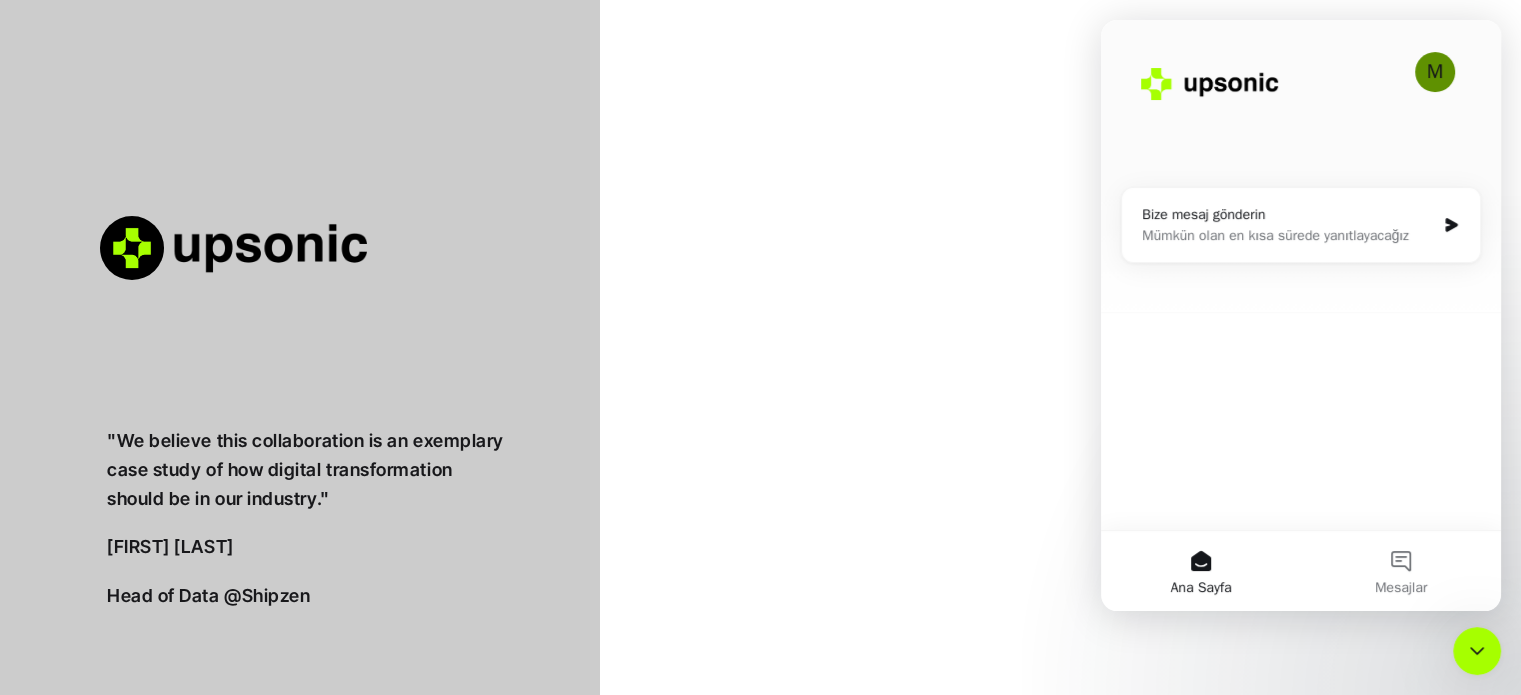 click on "Mümkün olan en kısa sürede yanıtlayacağız" at bounding box center (1288, 235) 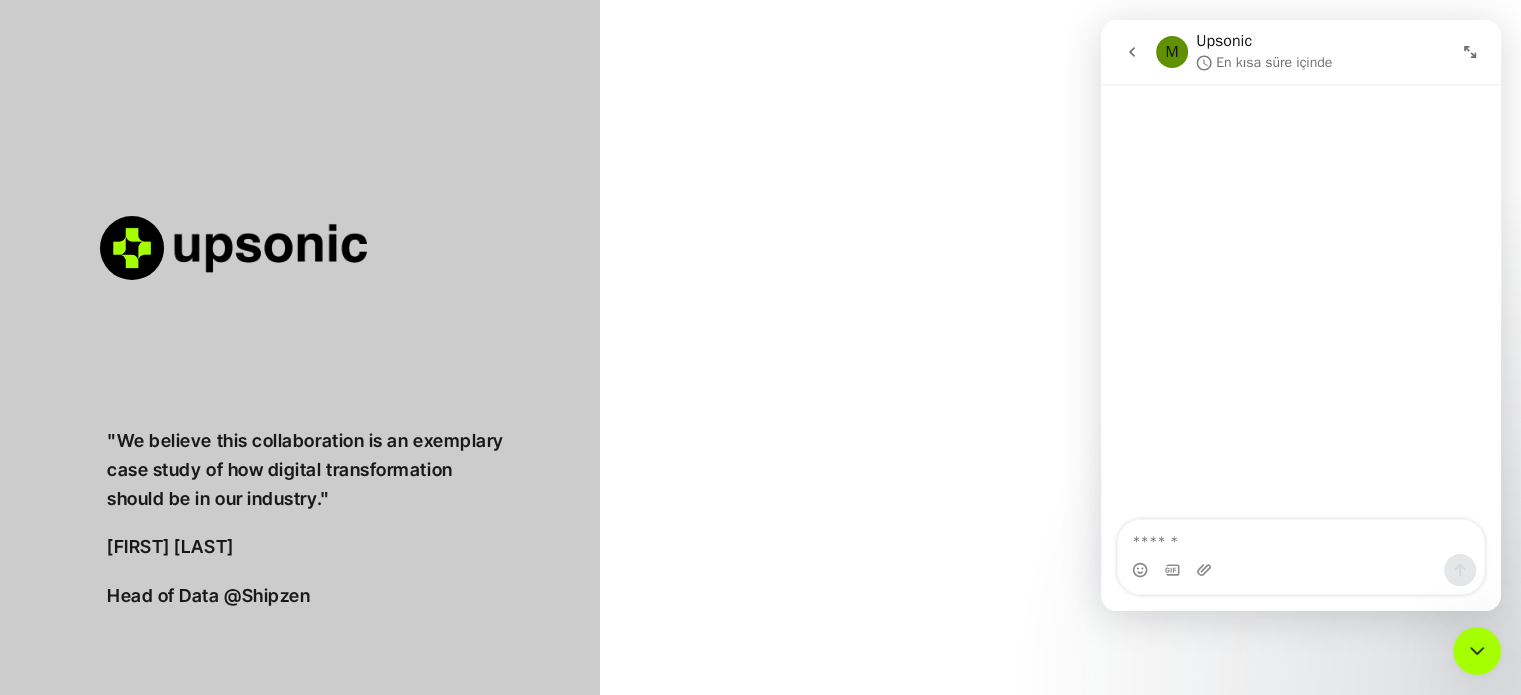 click at bounding box center (1301, 537) 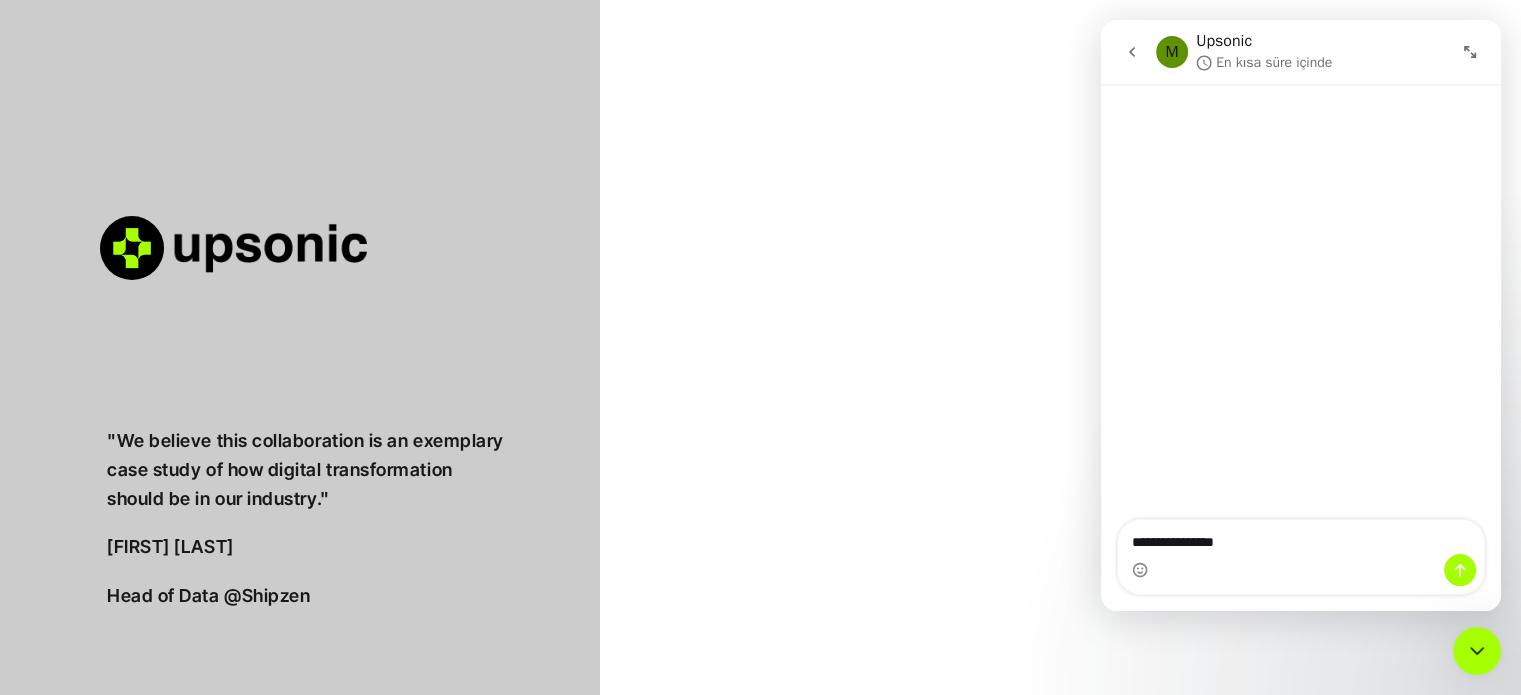 type on "**********" 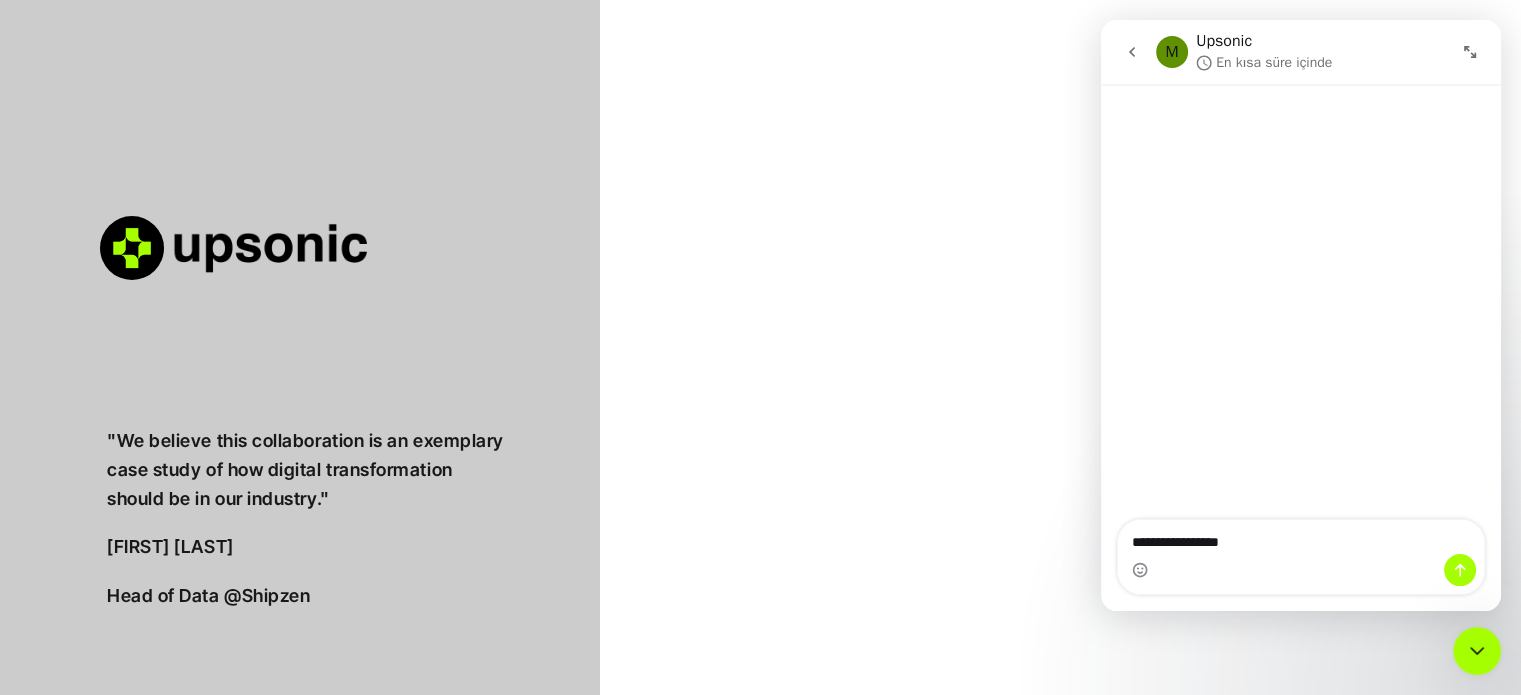 type 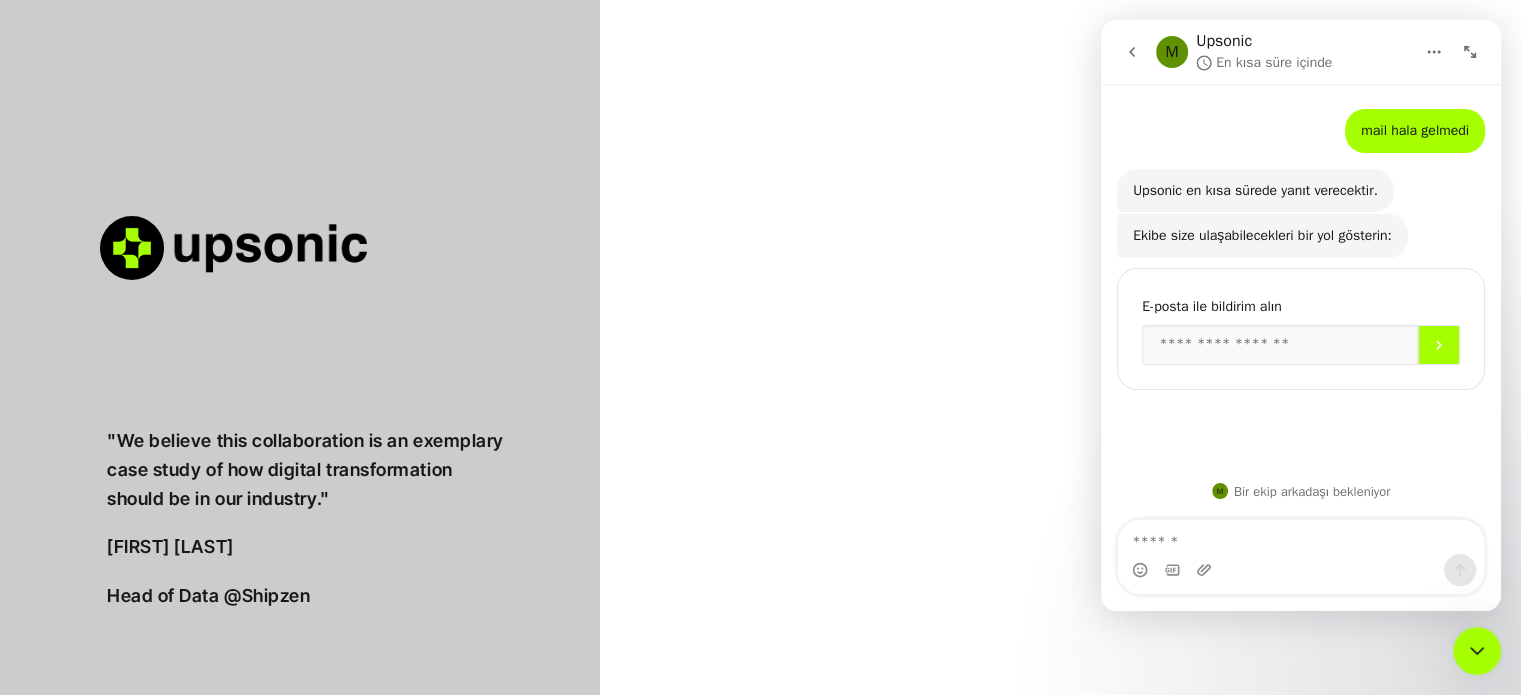 click on "Ekibe size ulaşabilecekleri bir yol gösterin:" at bounding box center (1262, 236) 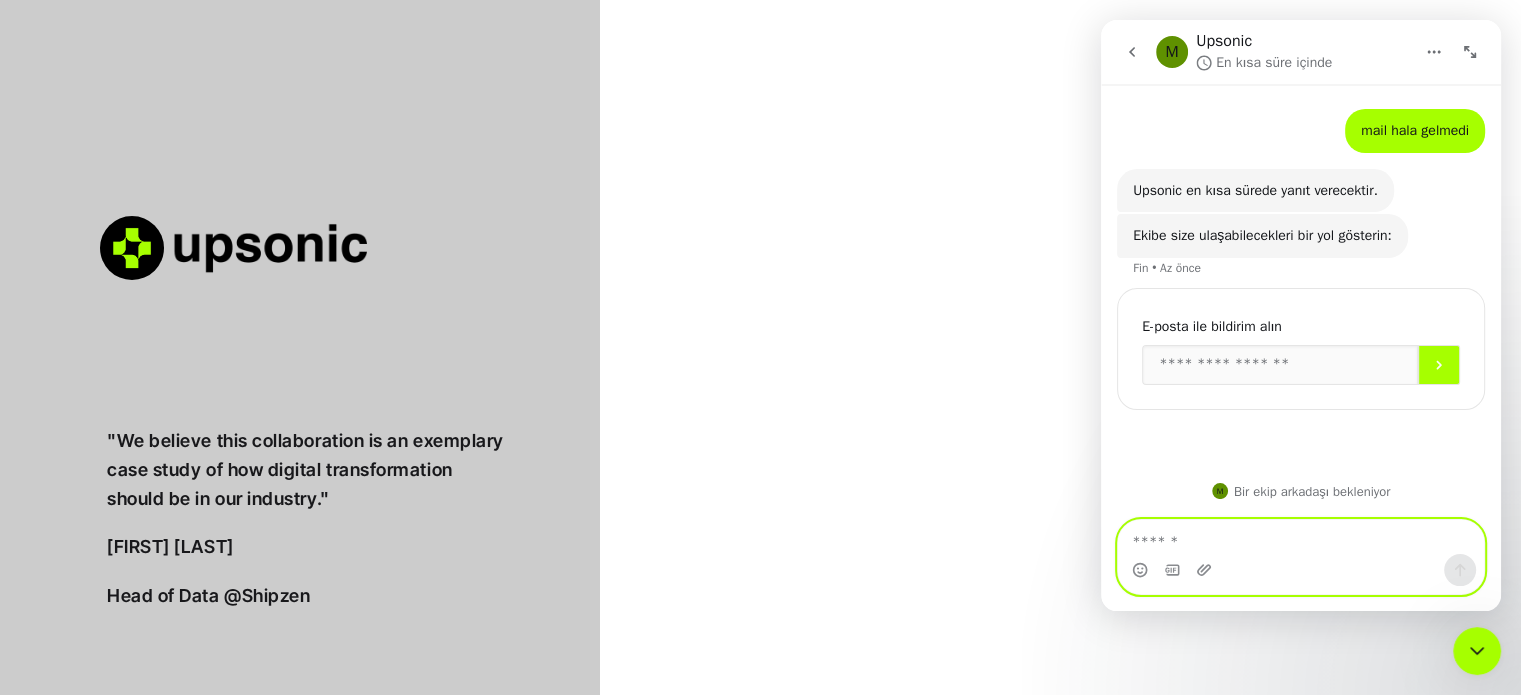 click at bounding box center [1301, 537] 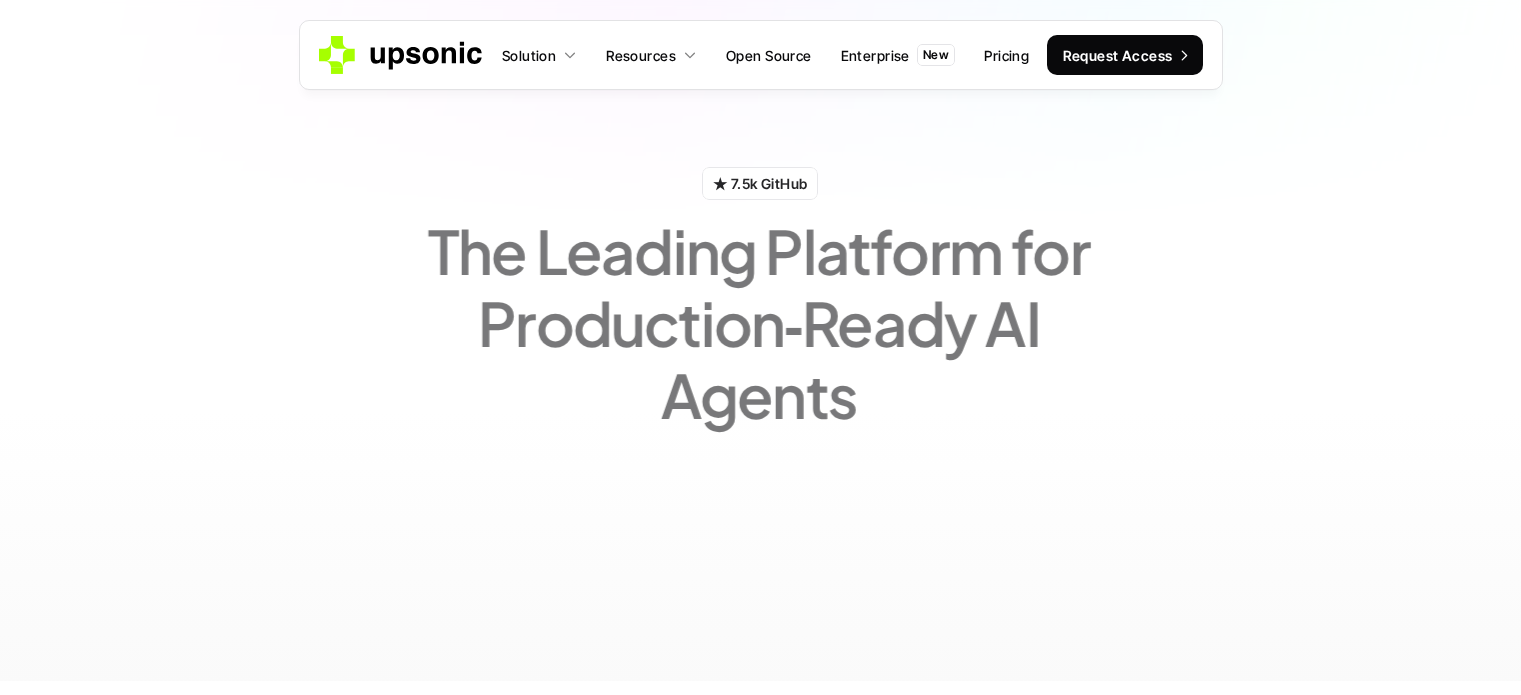 scroll, scrollTop: 0, scrollLeft: 0, axis: both 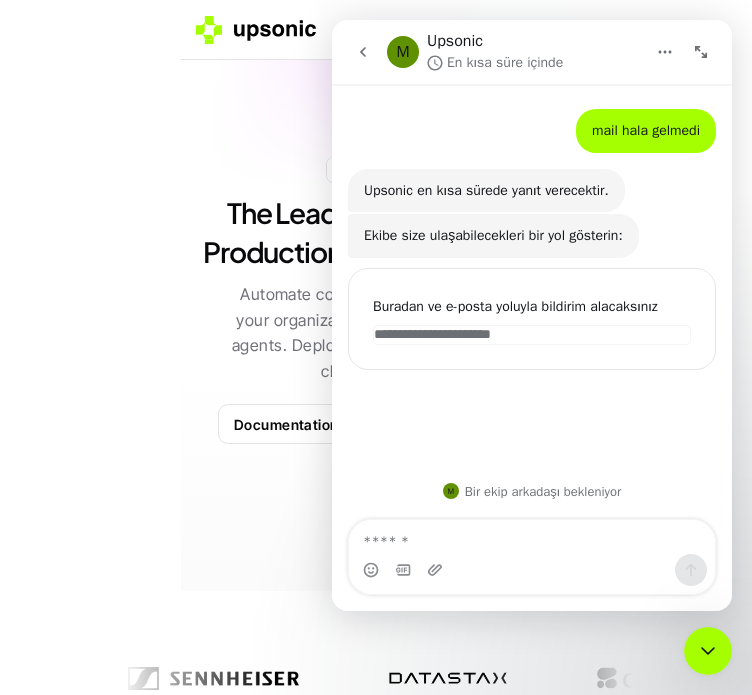 click on "★ 7.5k GitHub The Leading Platform for Production‑Ready AI Agents Automate complex workflows across your organization with autonomous AI agents. Deploy instantly on any LLM or cloud provider. Documentation Request Access Trusted By Top Companies New Upsonic agent framework is now live on-prem and VPC Book Demo Start Agentic Transformation Build & Ship Production Ready AI Agents Upsonic platform delivers production-ready agents with built-in safeguards against hallucinations, predictable responses, comprehensive guardrails, and versatile architectural structures. Design task-centric agents with flexible APIs, then deploy them anywhere cloud, edge, or on-premises—using infrastructure engineered for massive concurrency. Book Demo Monitor. Evaluate. Iterate. All in one  Transform production runs into datasets, run combined LLM and human verification, and generate pass/fail scorecards for relevance, safety, and correctness all before deployment. Book a Demo Launch‑Ready AI Agent Use Cases OCR GenAI Finance" at bounding box center [376, 2674] 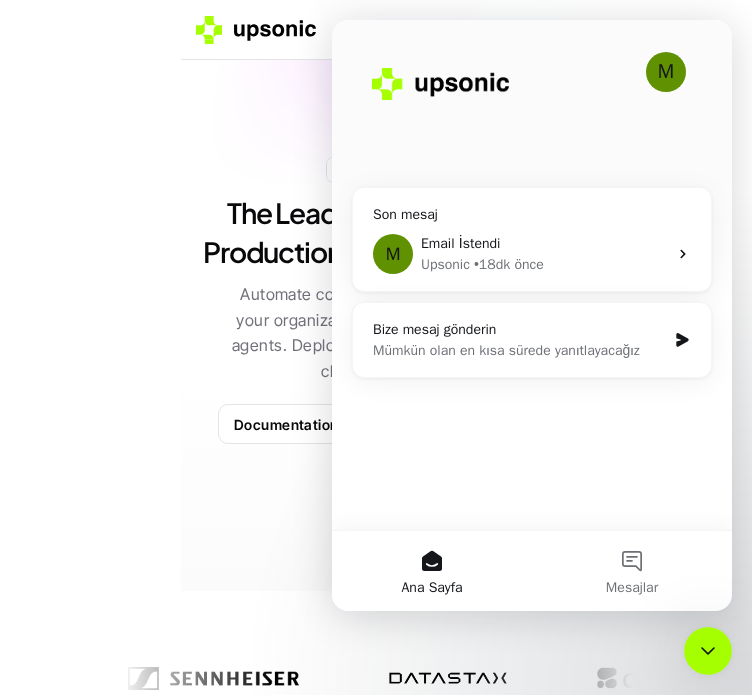 drag, startPoint x: 253, startPoint y: 98, endPoint x: 325, endPoint y: 109, distance: 72.835434 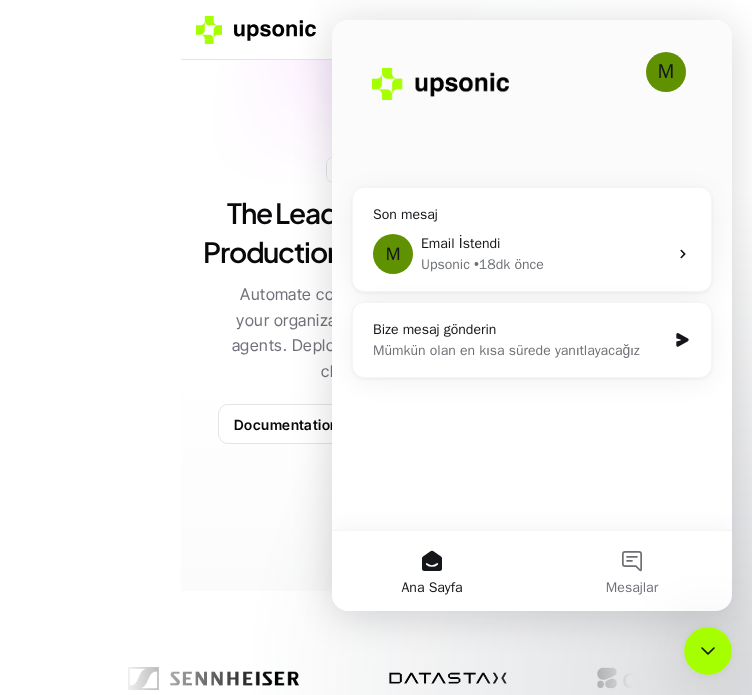 click at bounding box center (708, 651) 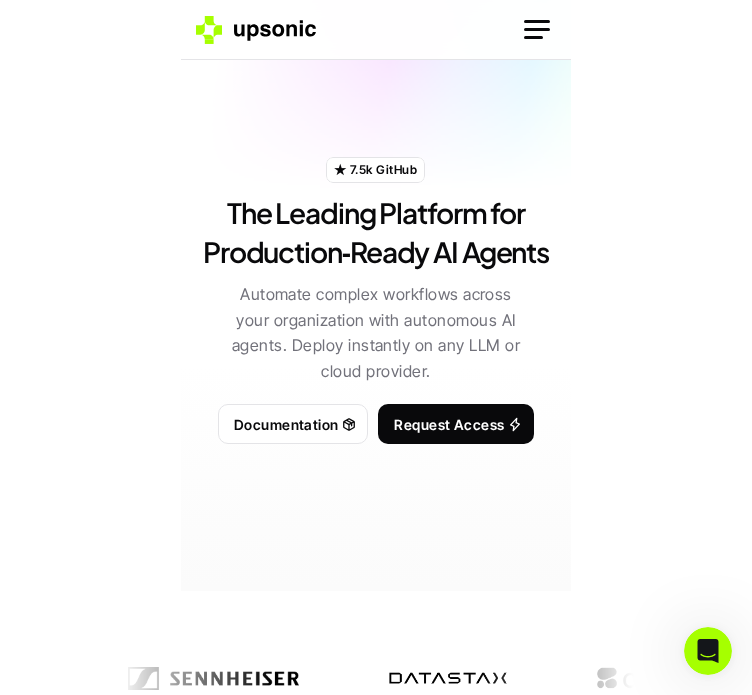 scroll, scrollTop: 0, scrollLeft: 0, axis: both 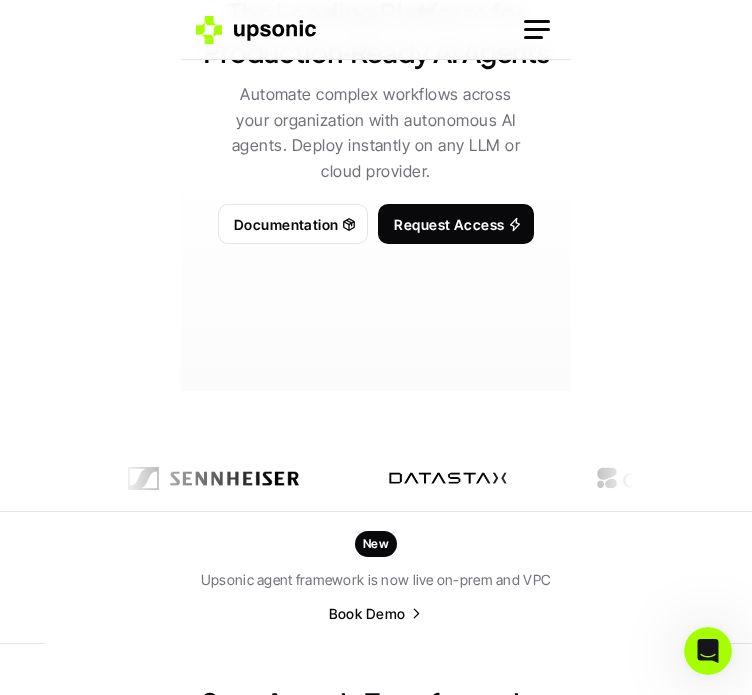 drag, startPoint x: 292, startPoint y: 487, endPoint x: 406, endPoint y: 480, distance: 114.21471 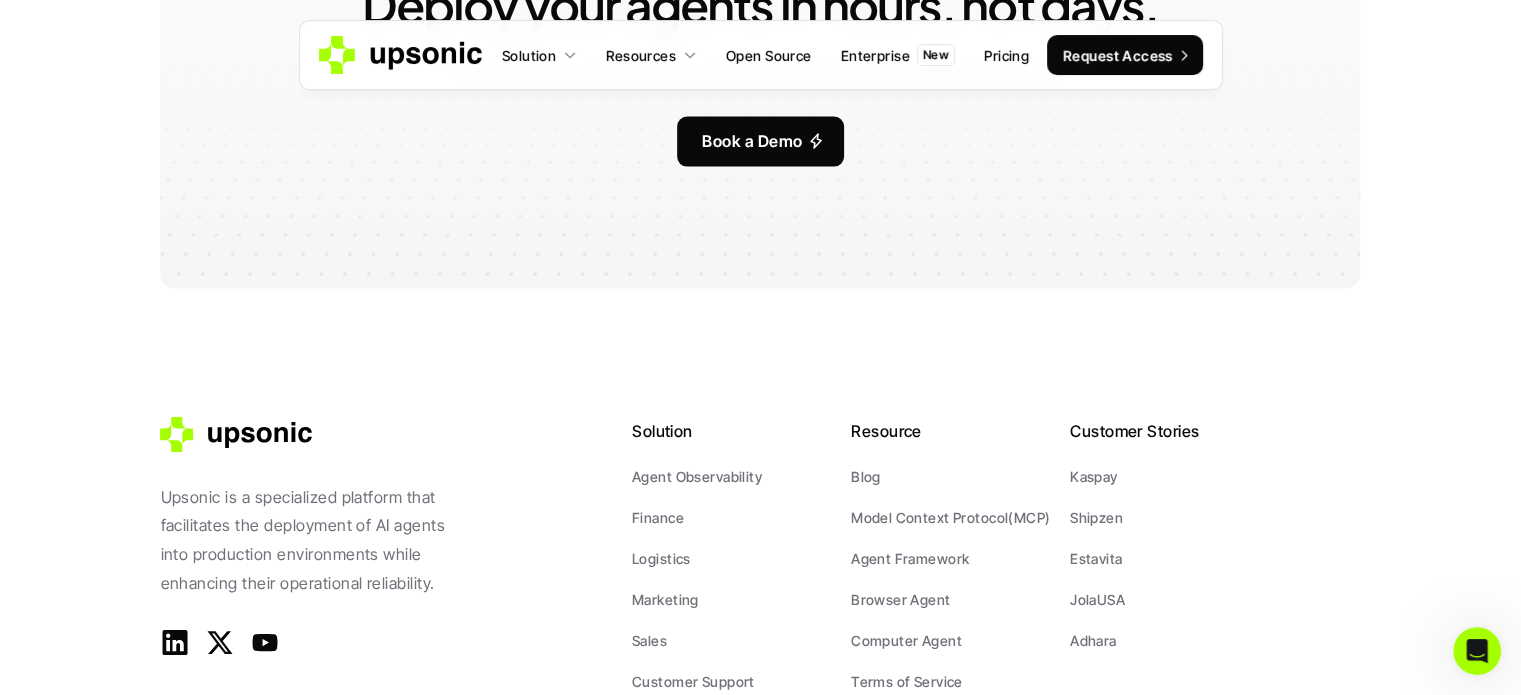 scroll, scrollTop: 4100, scrollLeft: 0, axis: vertical 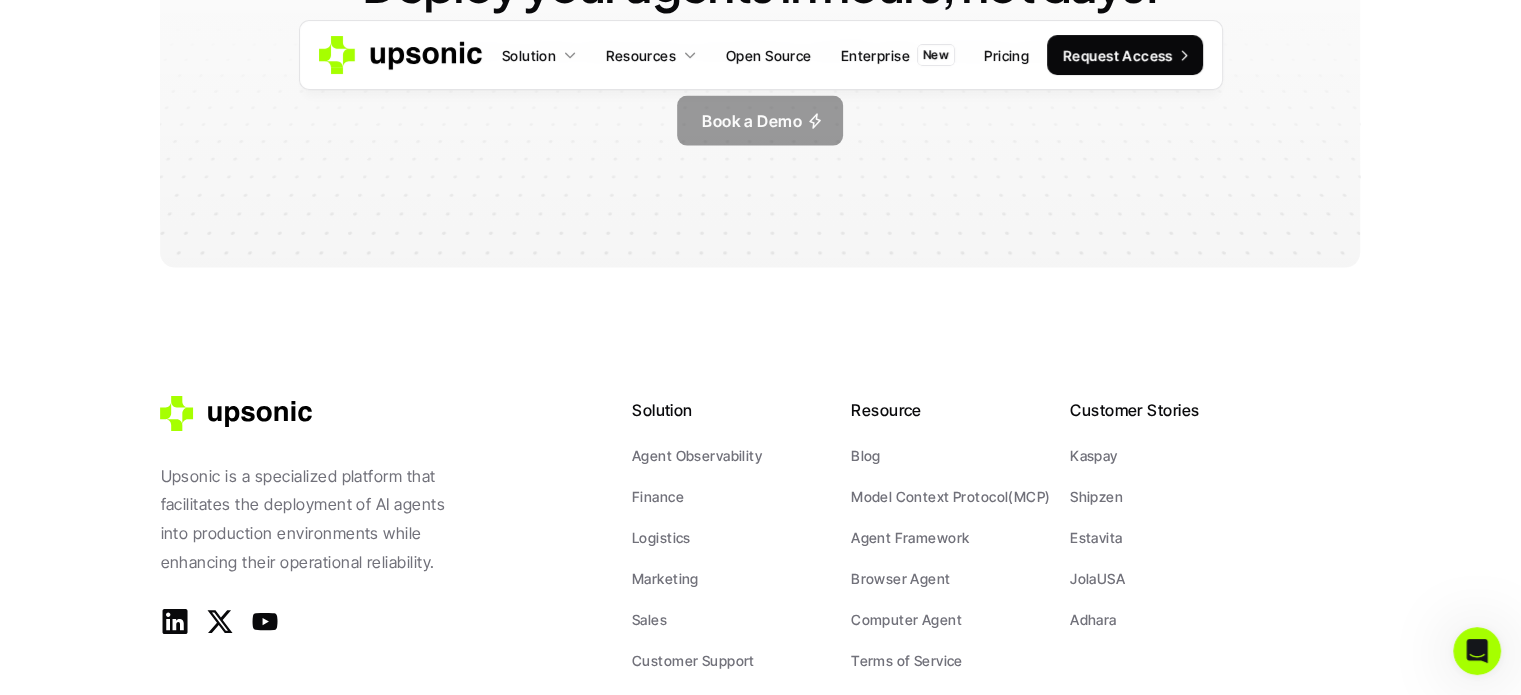 click on "Book a Demo" at bounding box center [760, 121] 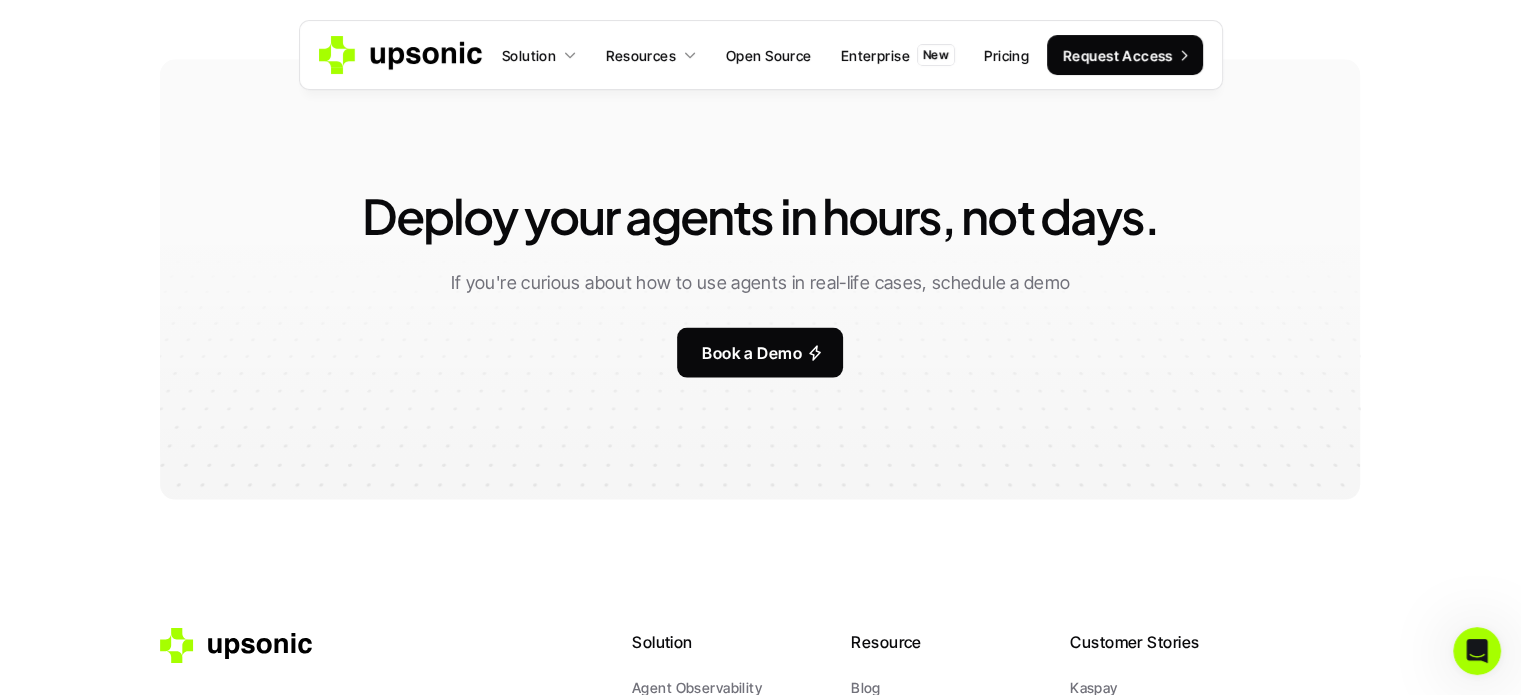 scroll, scrollTop: 3843, scrollLeft: 0, axis: vertical 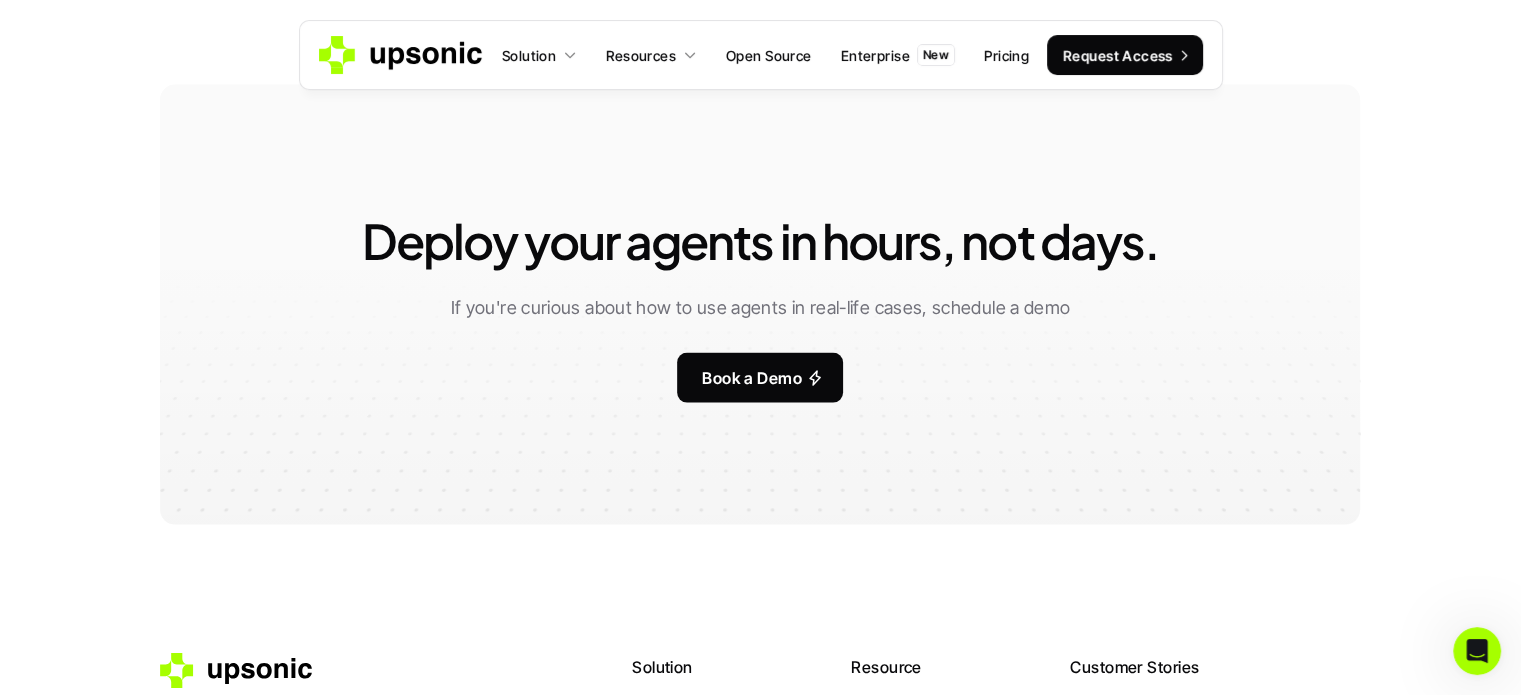 drag, startPoint x: 1087, startPoint y: 312, endPoint x: 1088, endPoint y: 296, distance: 16.03122 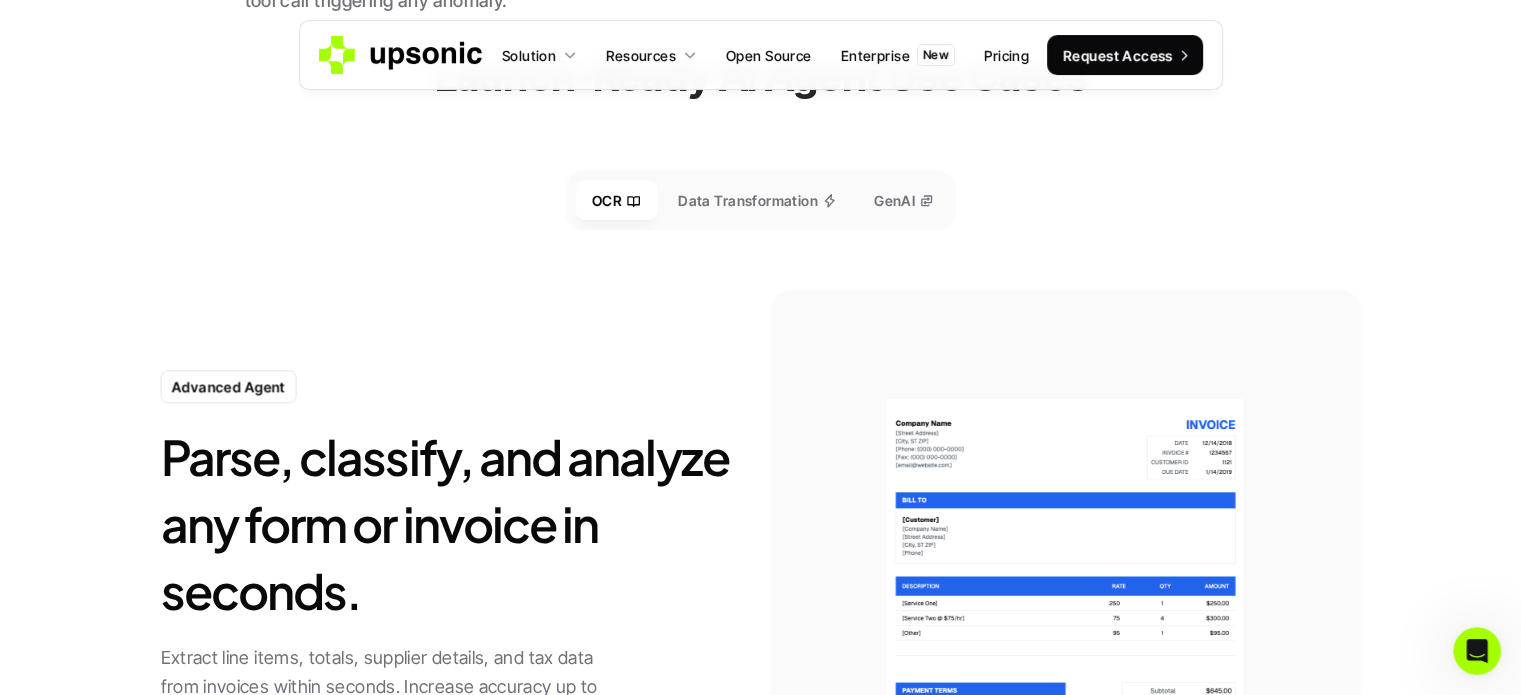 scroll, scrollTop: 2043, scrollLeft: 0, axis: vertical 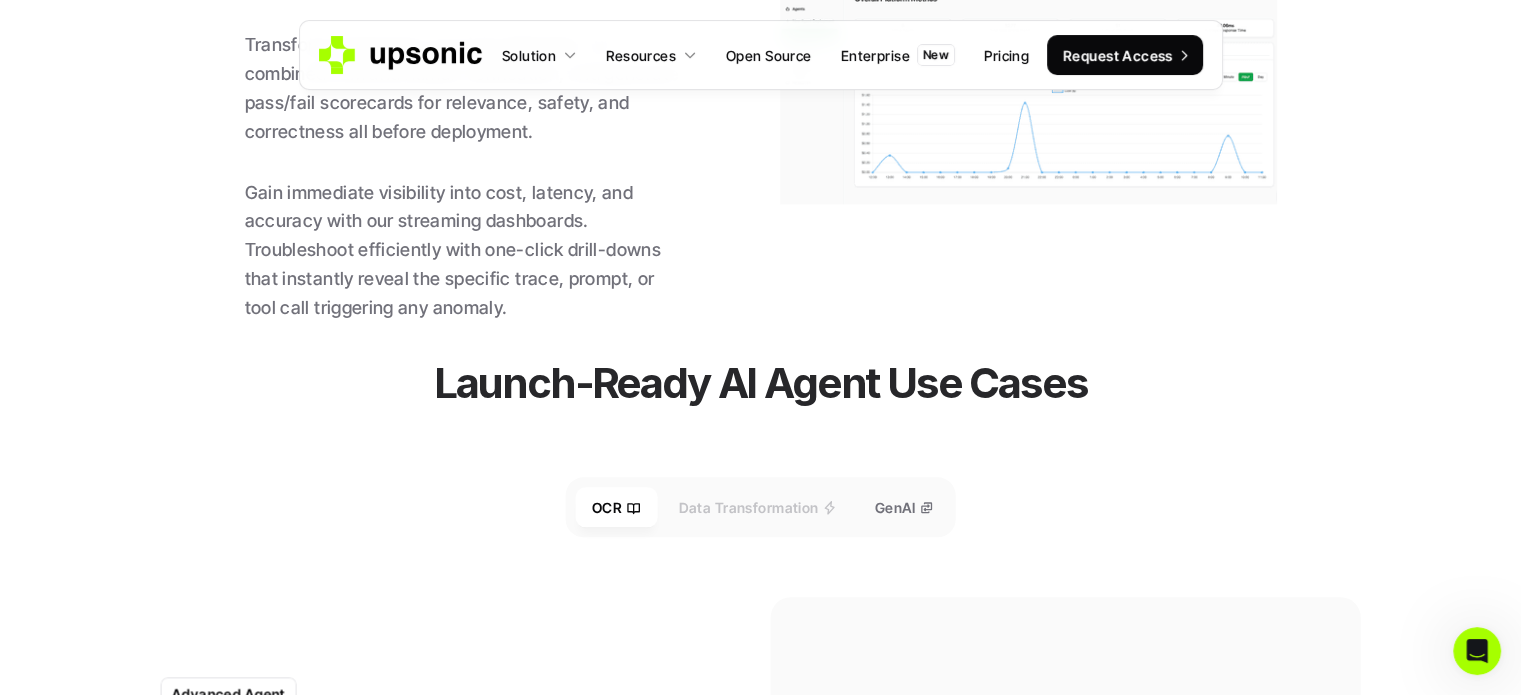 click on "Data Transformation" at bounding box center [755, 507] 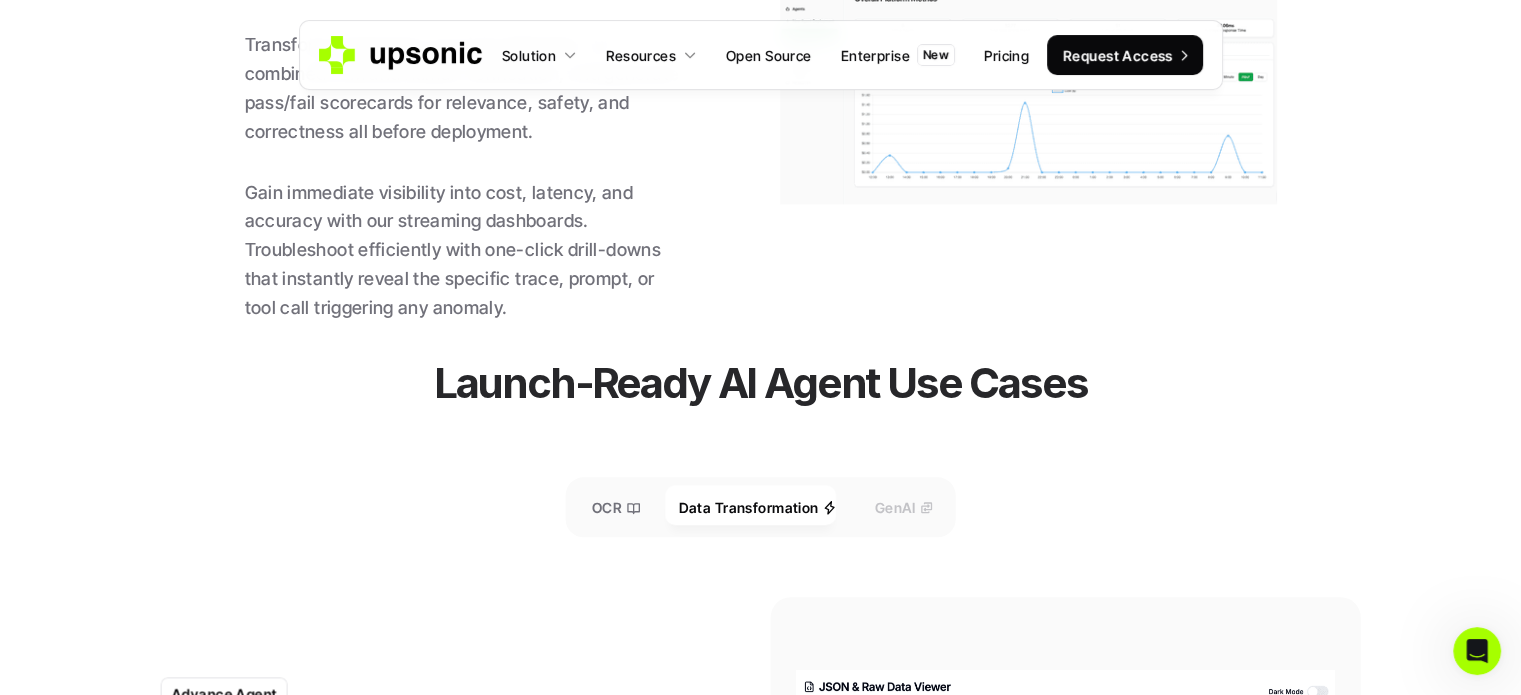 click 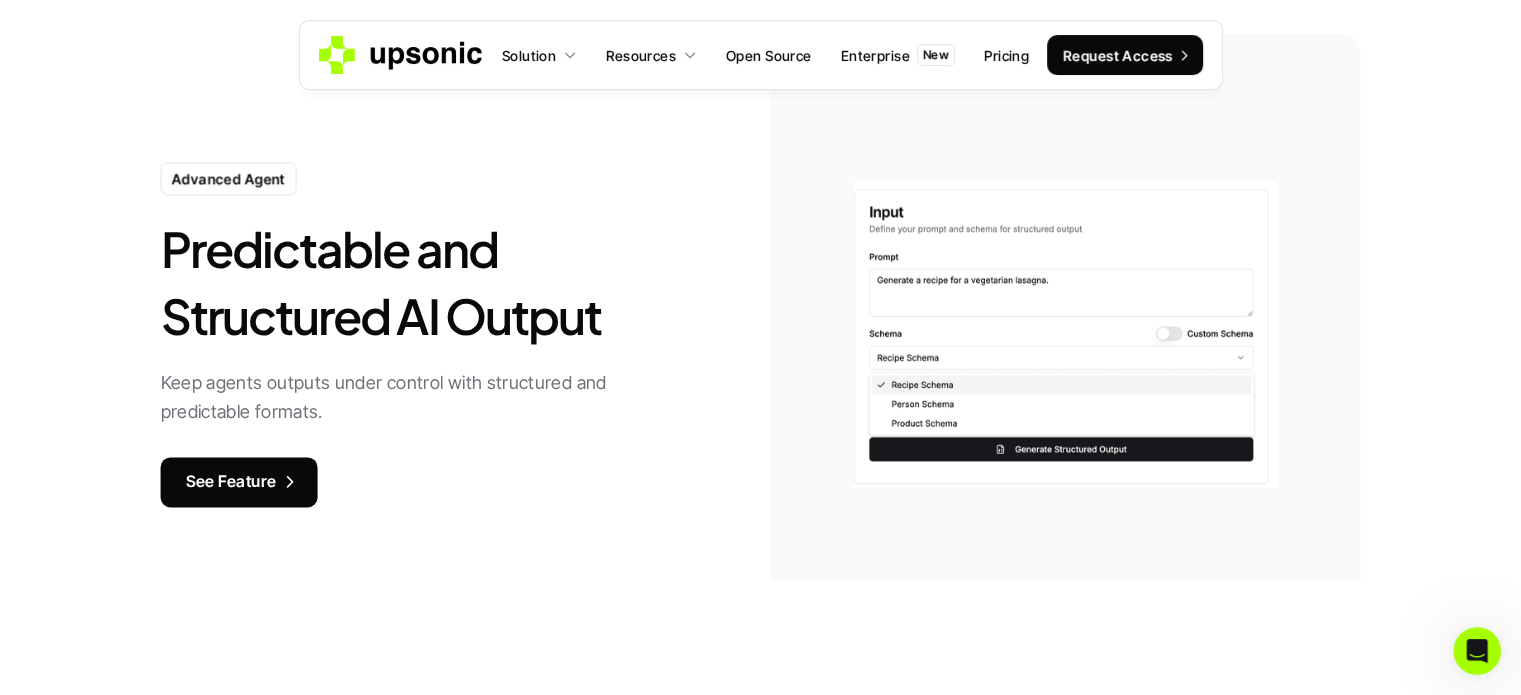 scroll, scrollTop: 2564, scrollLeft: 0, axis: vertical 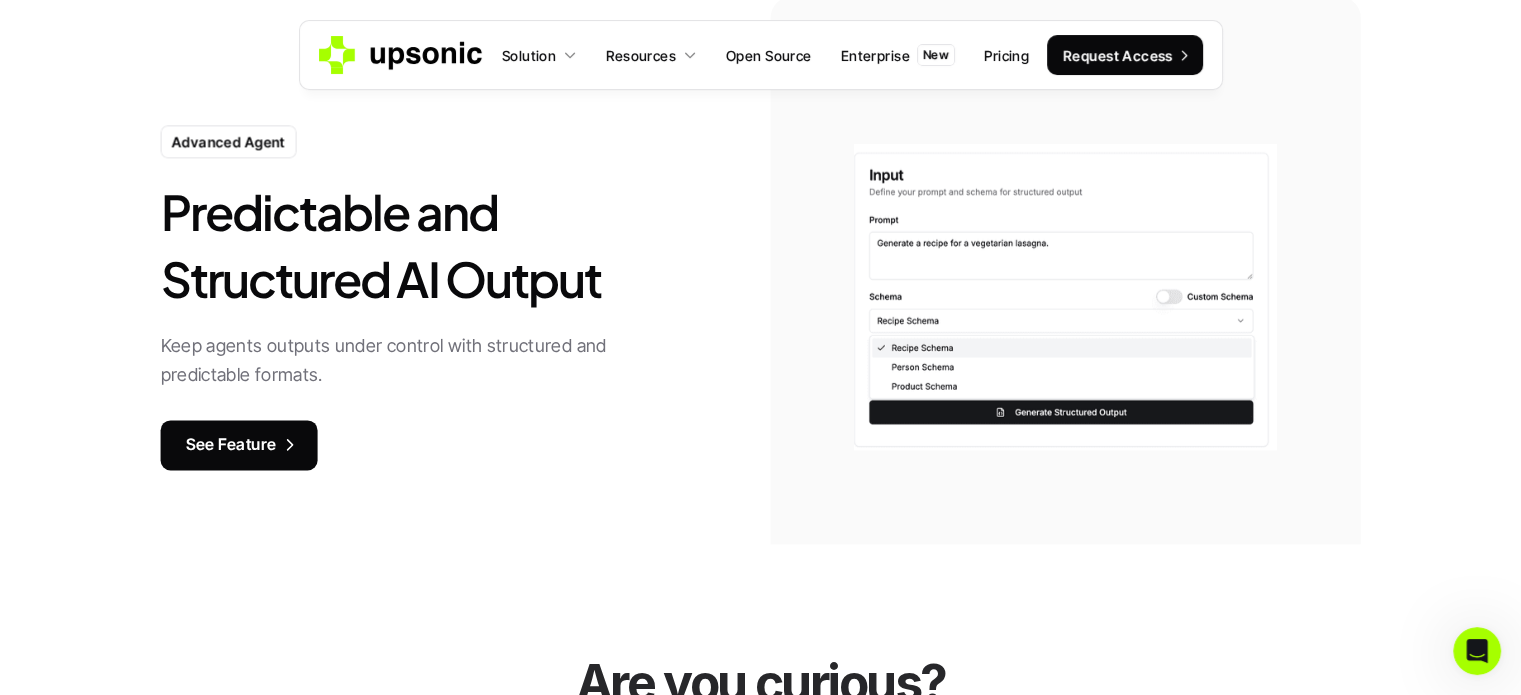 drag, startPoint x: 1519, startPoint y: 378, endPoint x: 1535, endPoint y: 318, distance: 62.0967 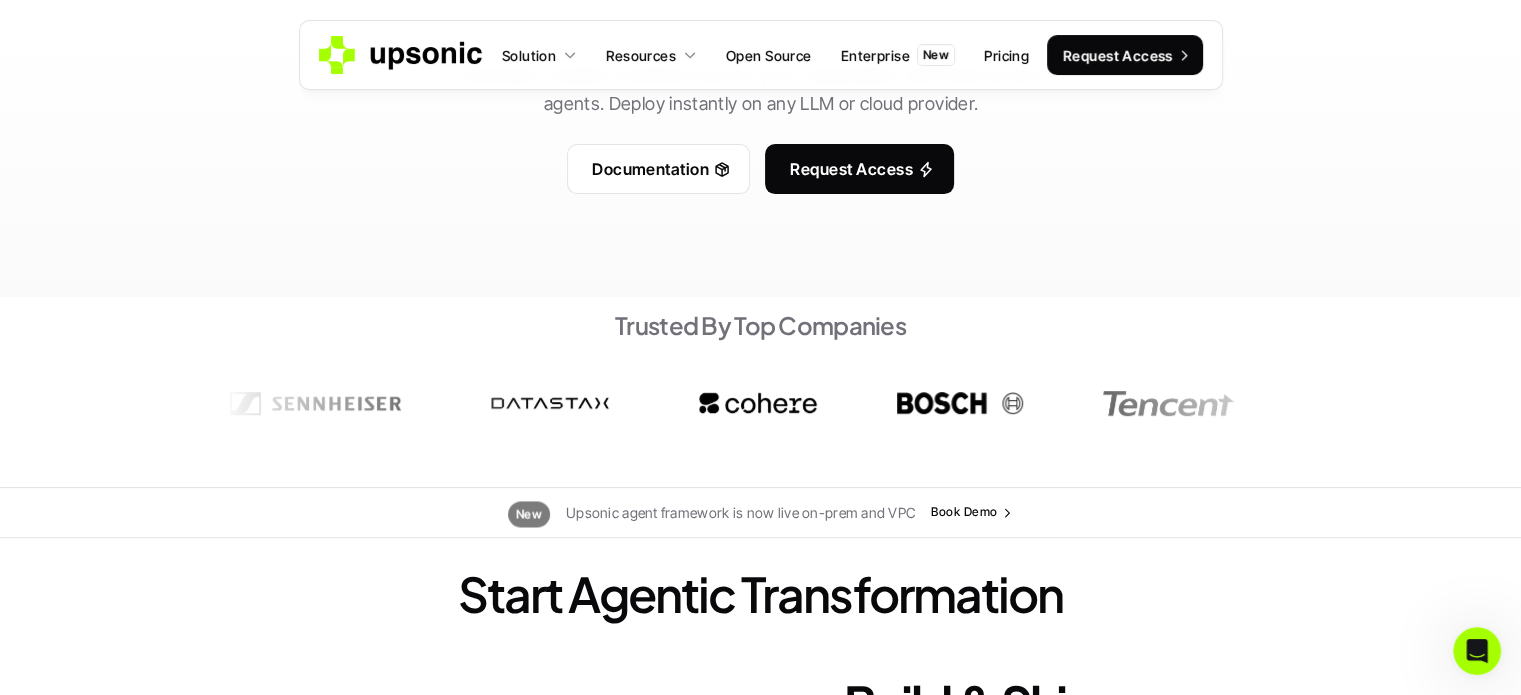 scroll, scrollTop: 0, scrollLeft: 0, axis: both 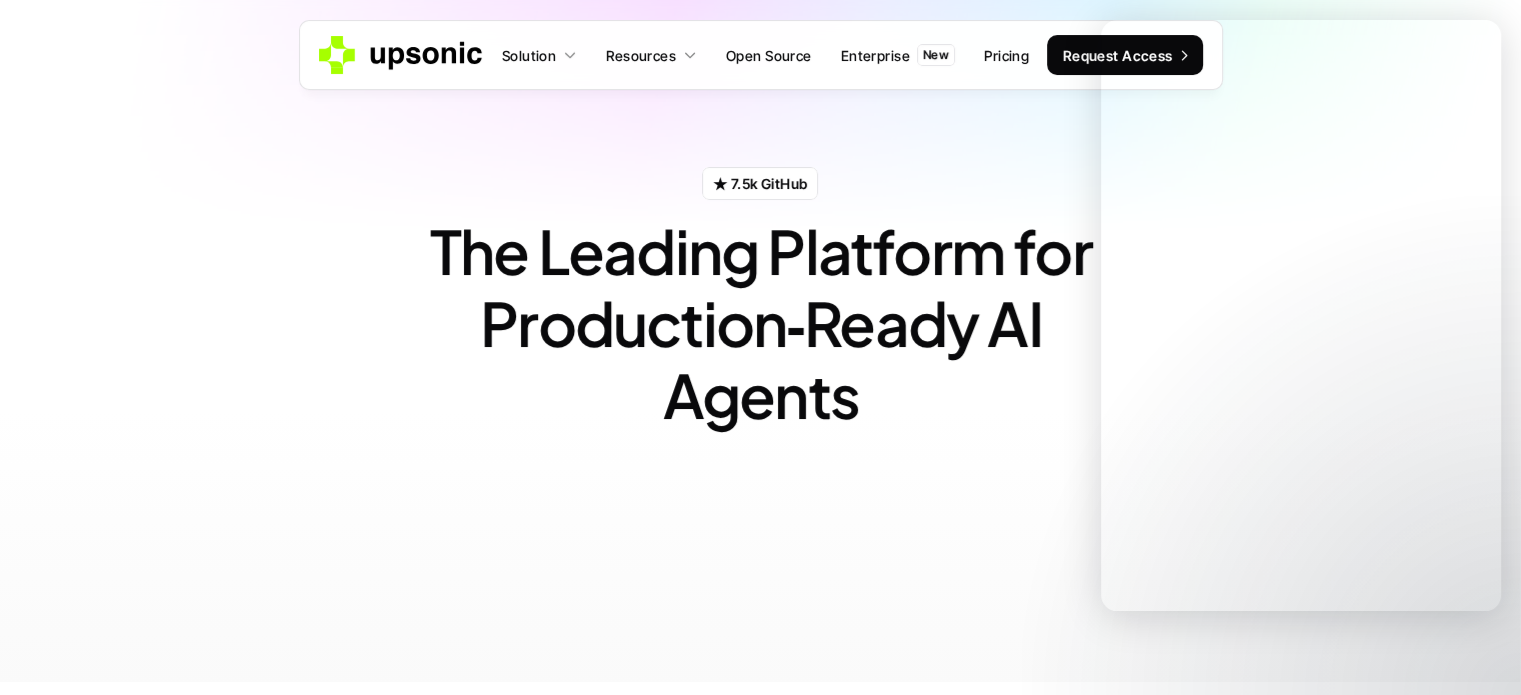 click 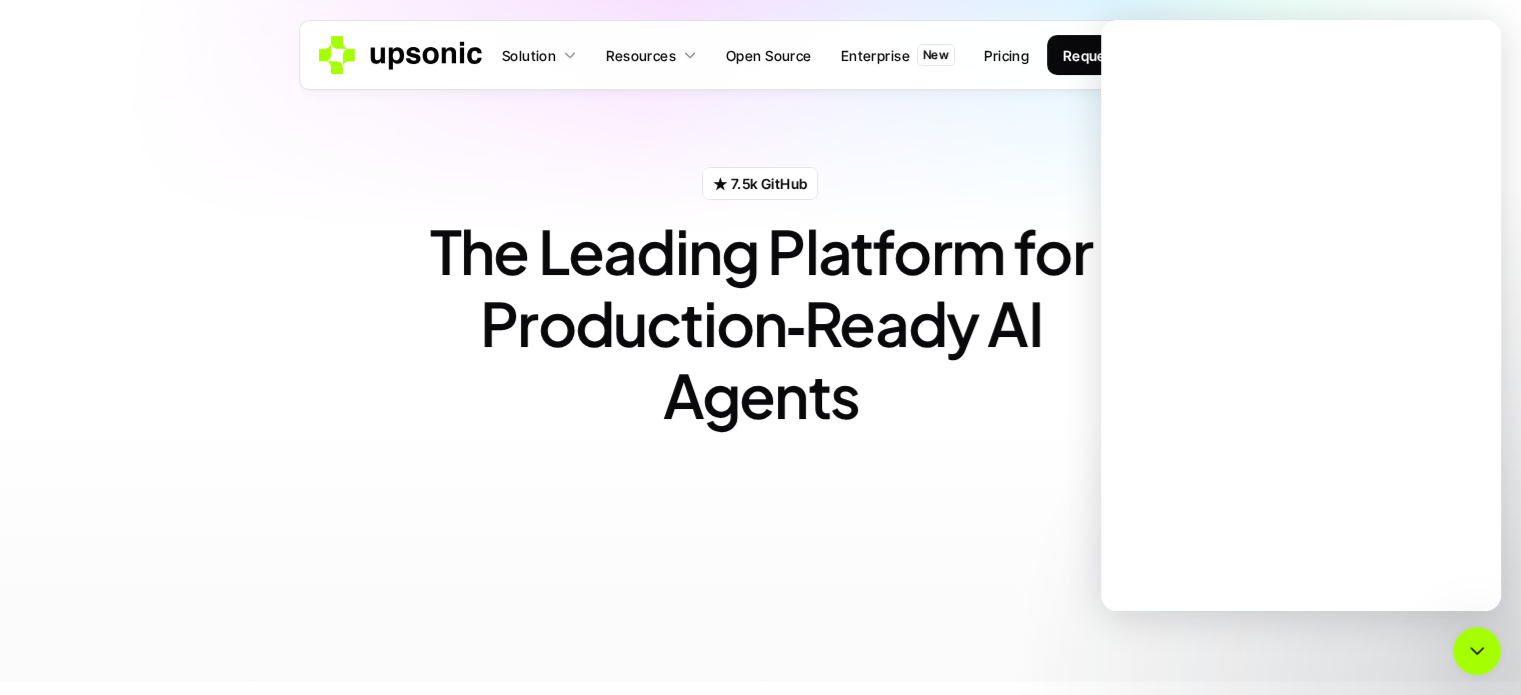 scroll, scrollTop: 0, scrollLeft: 0, axis: both 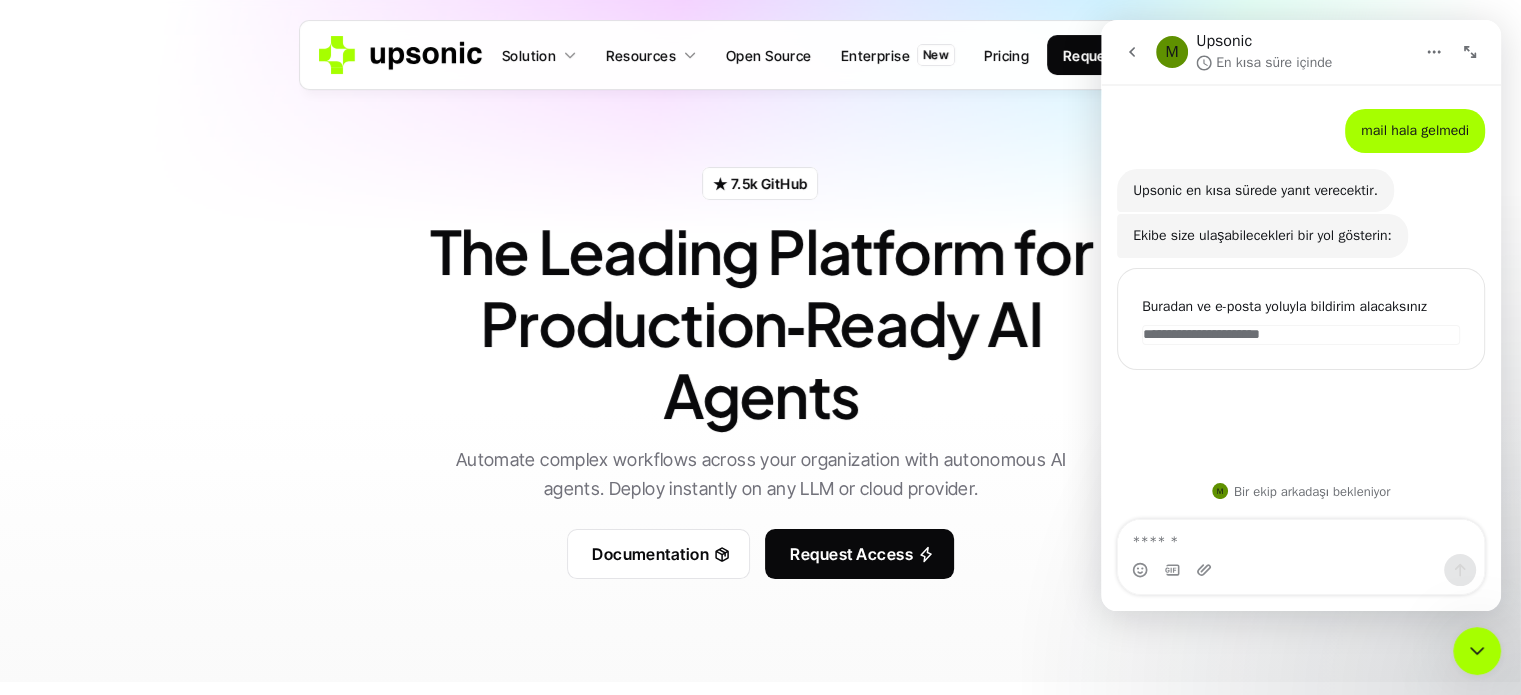 click 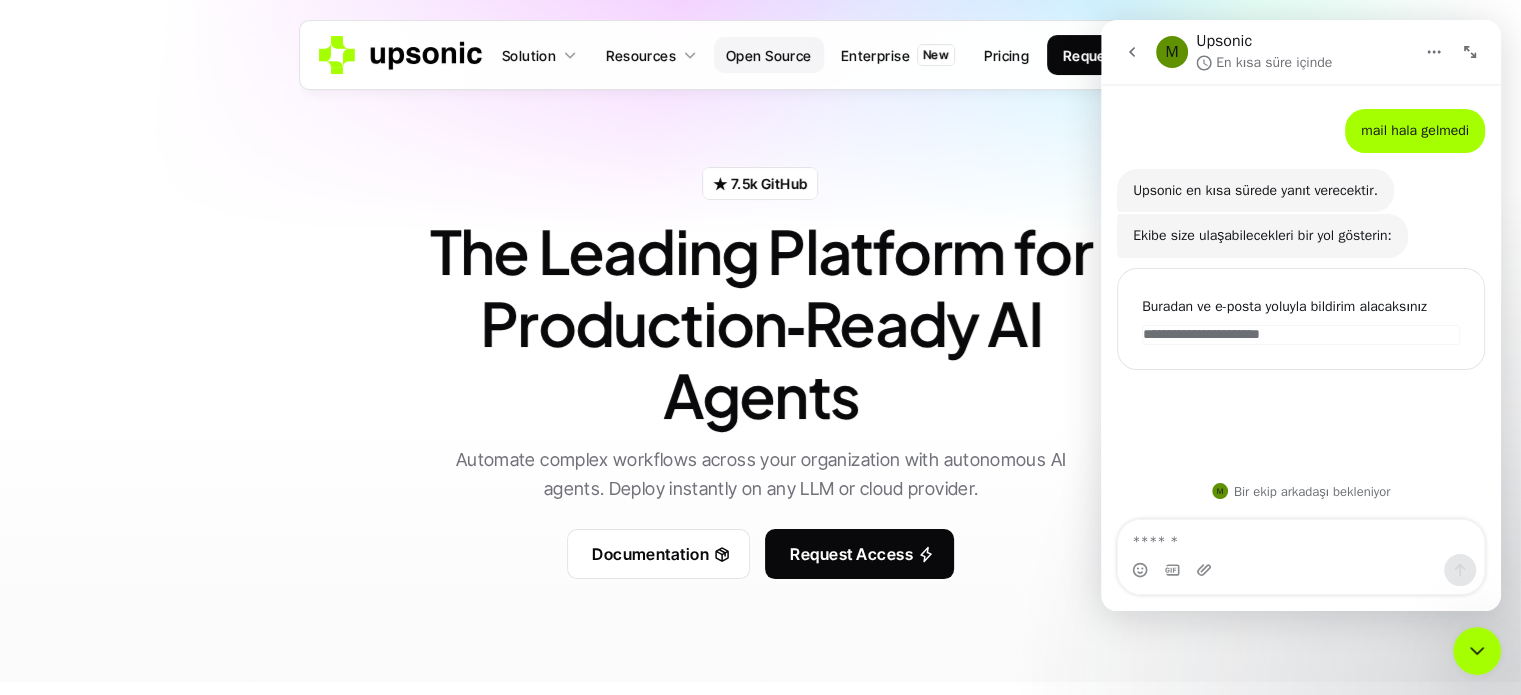 click on "Open Source" at bounding box center [769, 55] 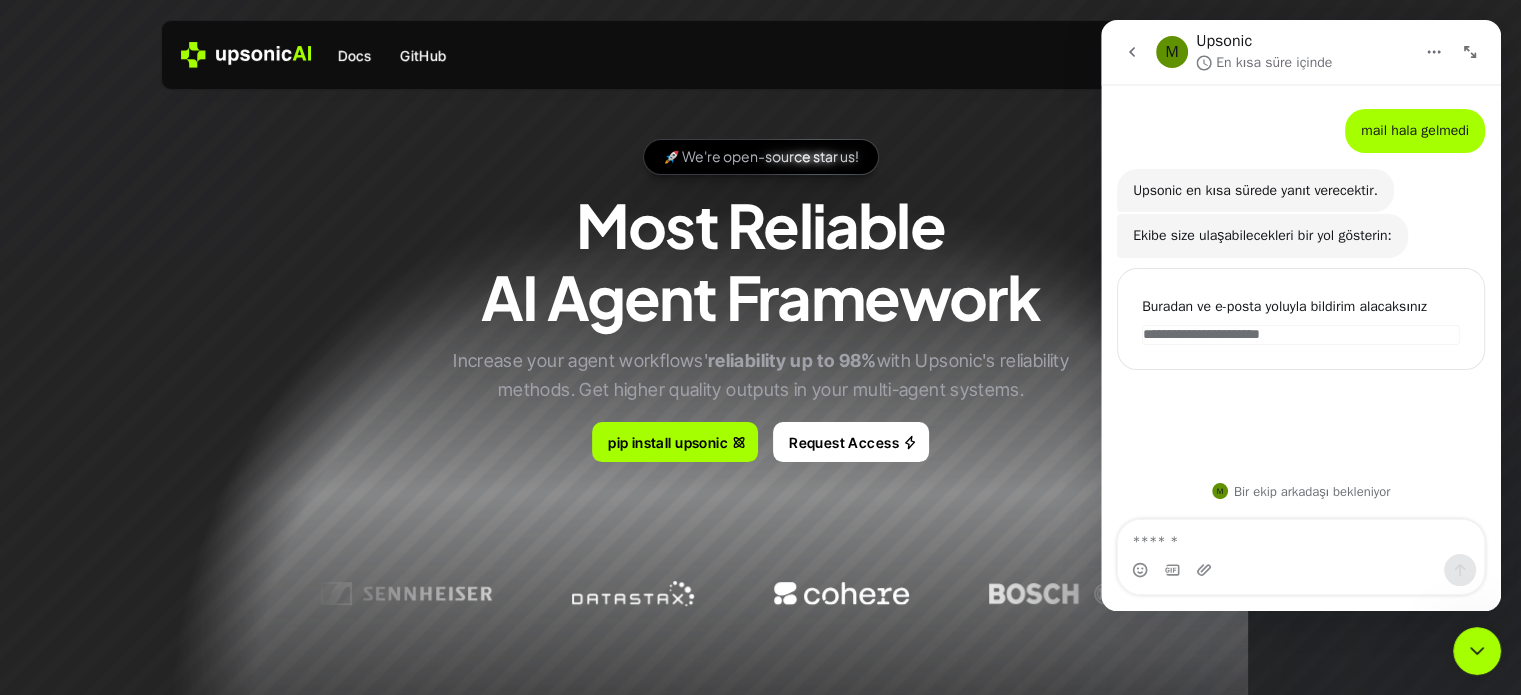 click at bounding box center (1132, 52) 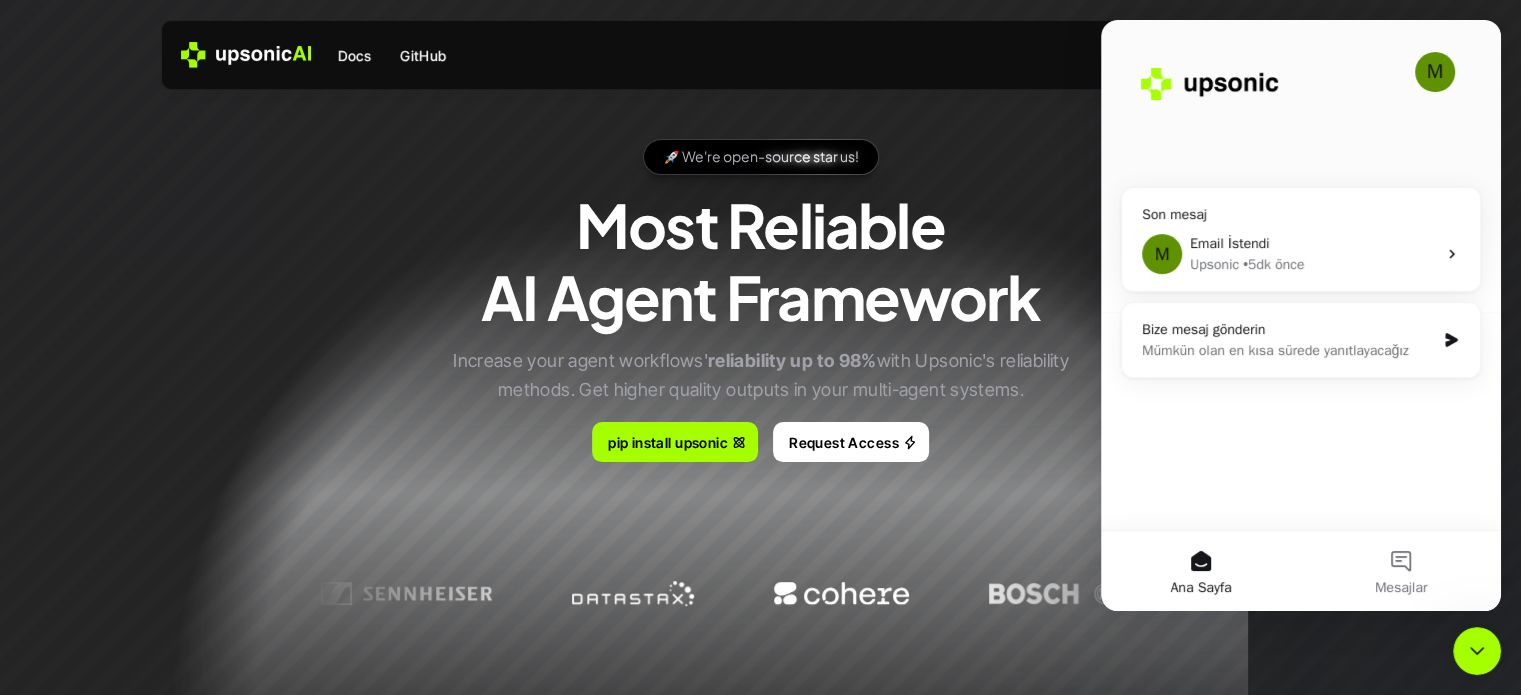 click on "🚀 We're open-source star us! 🚀 We're open-source star us! 🚀 We're open-source star us! 🚀 We're open-source star us! 🚀 We're open-source star us! Most Reliable AI Agent Framework Increase your agent workflows'  reliability up to 98%  with Upsonic's reliability methods. Get higher quality outputs in your multi-agent systems. pip install upsonic Request Access" at bounding box center (761, 301) 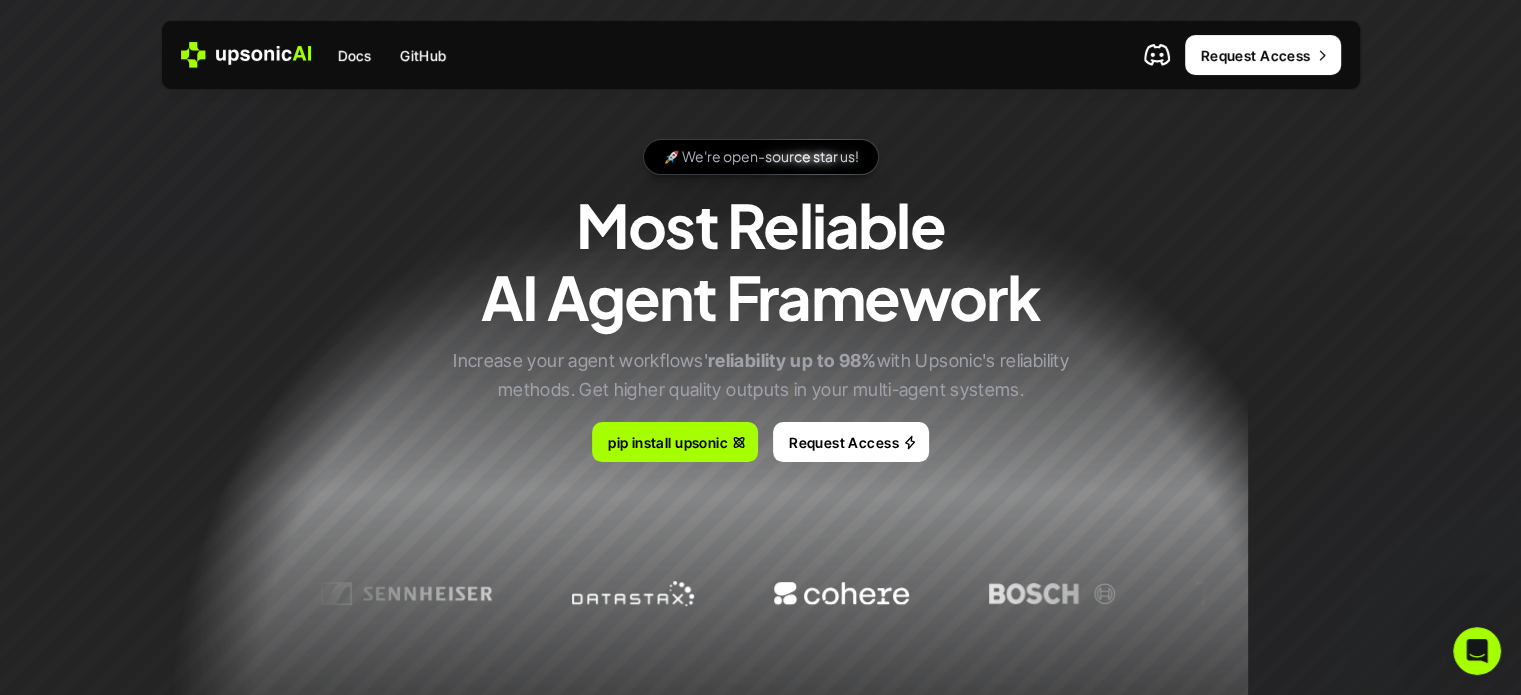 scroll, scrollTop: 0, scrollLeft: 0, axis: both 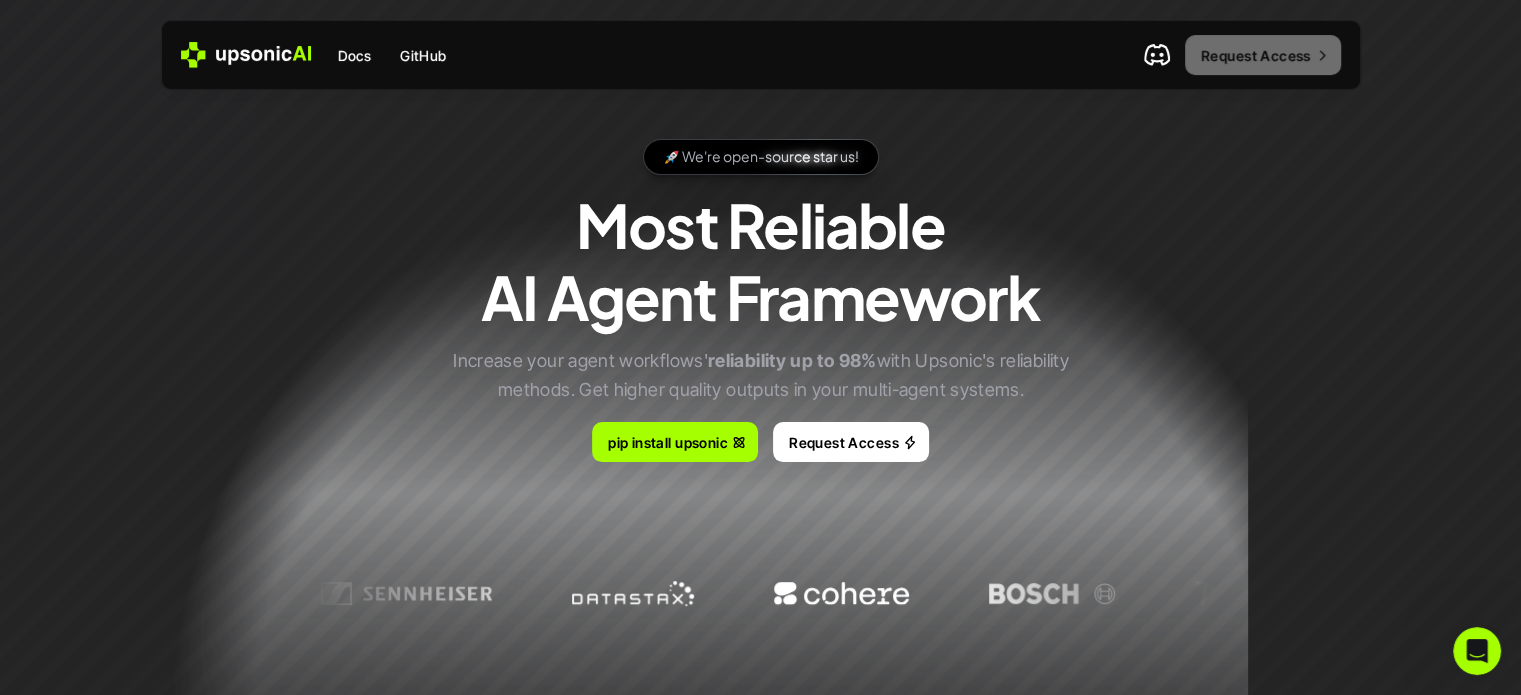 click on "Request Access" at bounding box center [1263, 55] 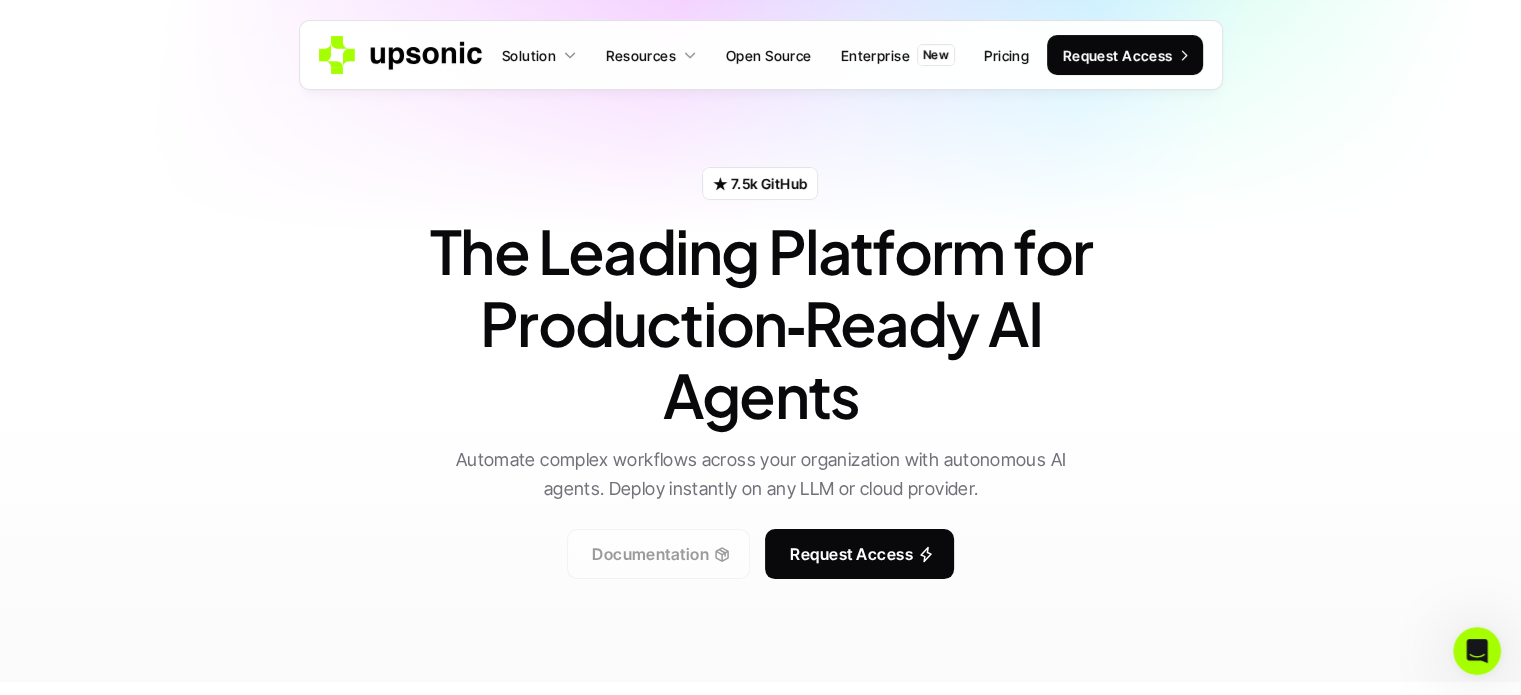click 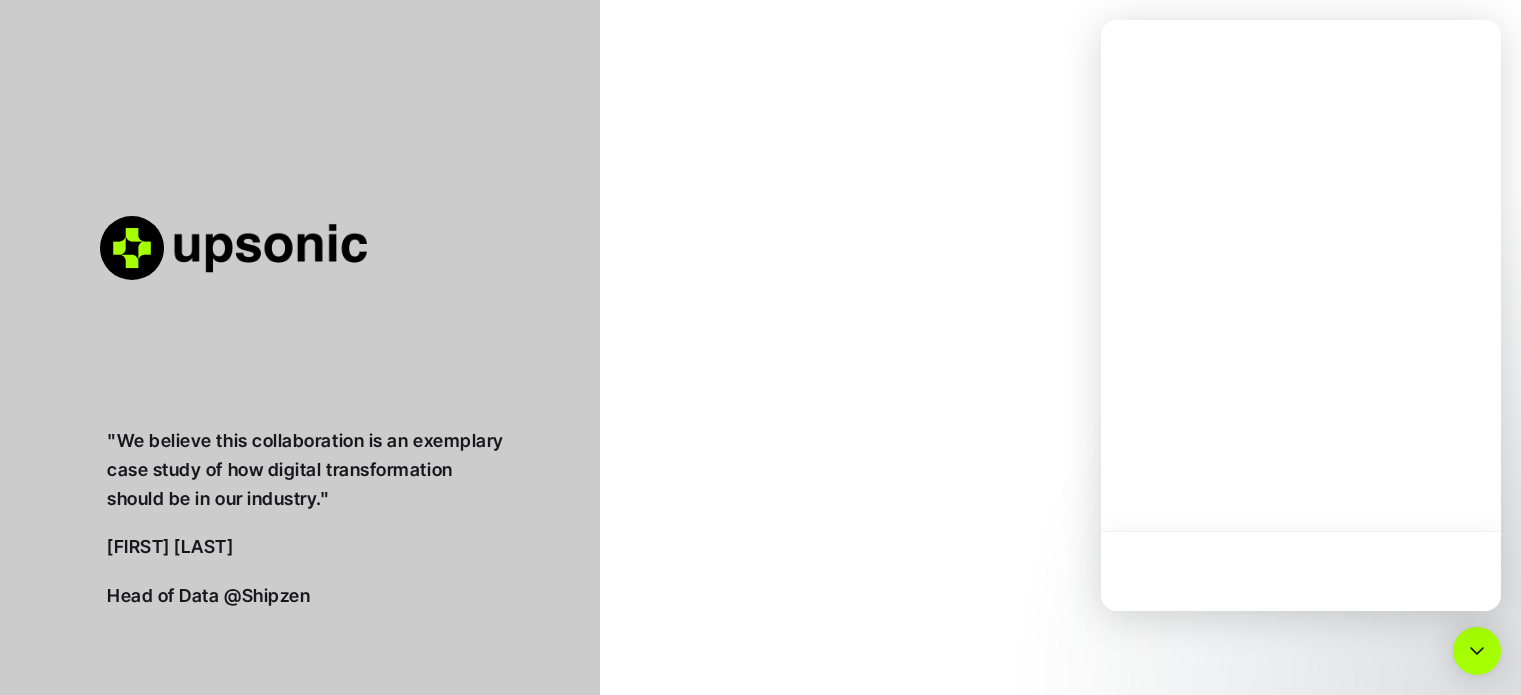 scroll, scrollTop: 0, scrollLeft: 0, axis: both 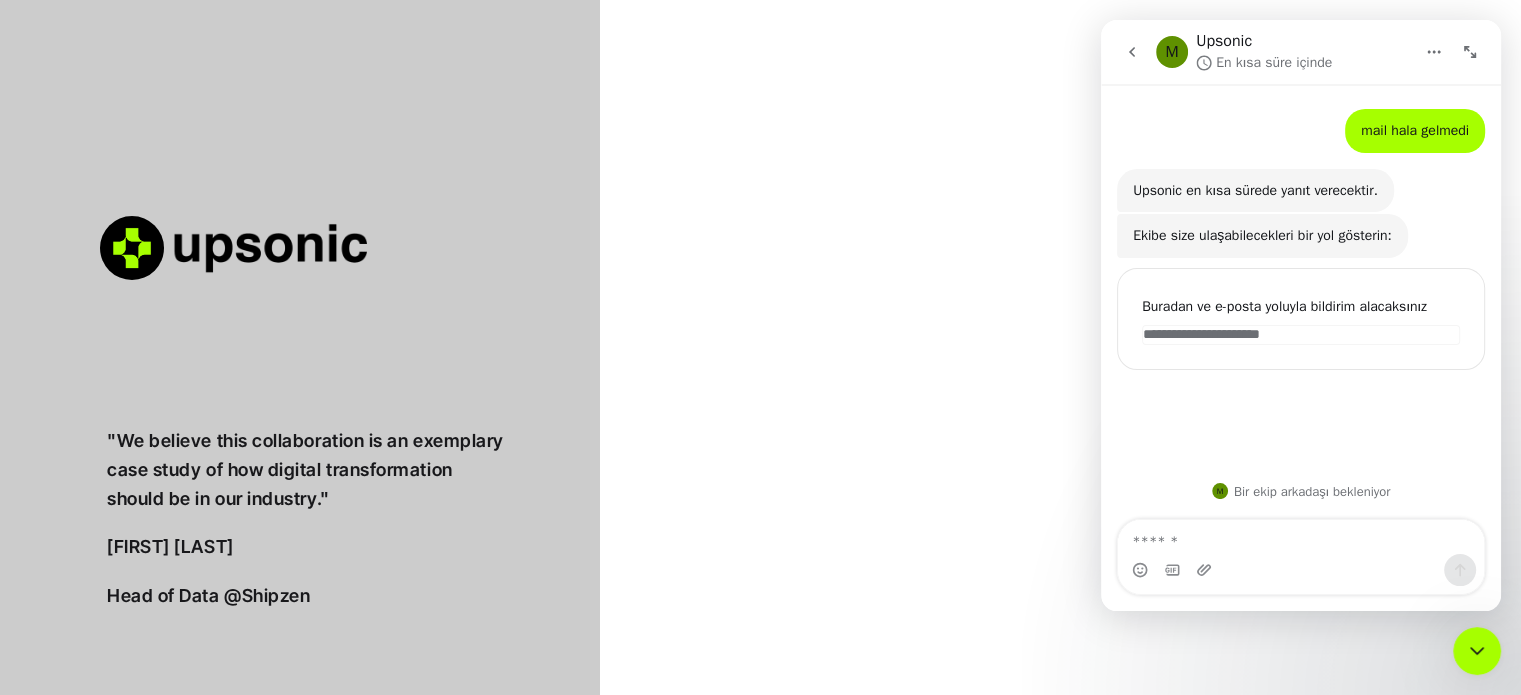drag, startPoint x: 732, startPoint y: 50, endPoint x: 730, endPoint y: 40, distance: 10.198039 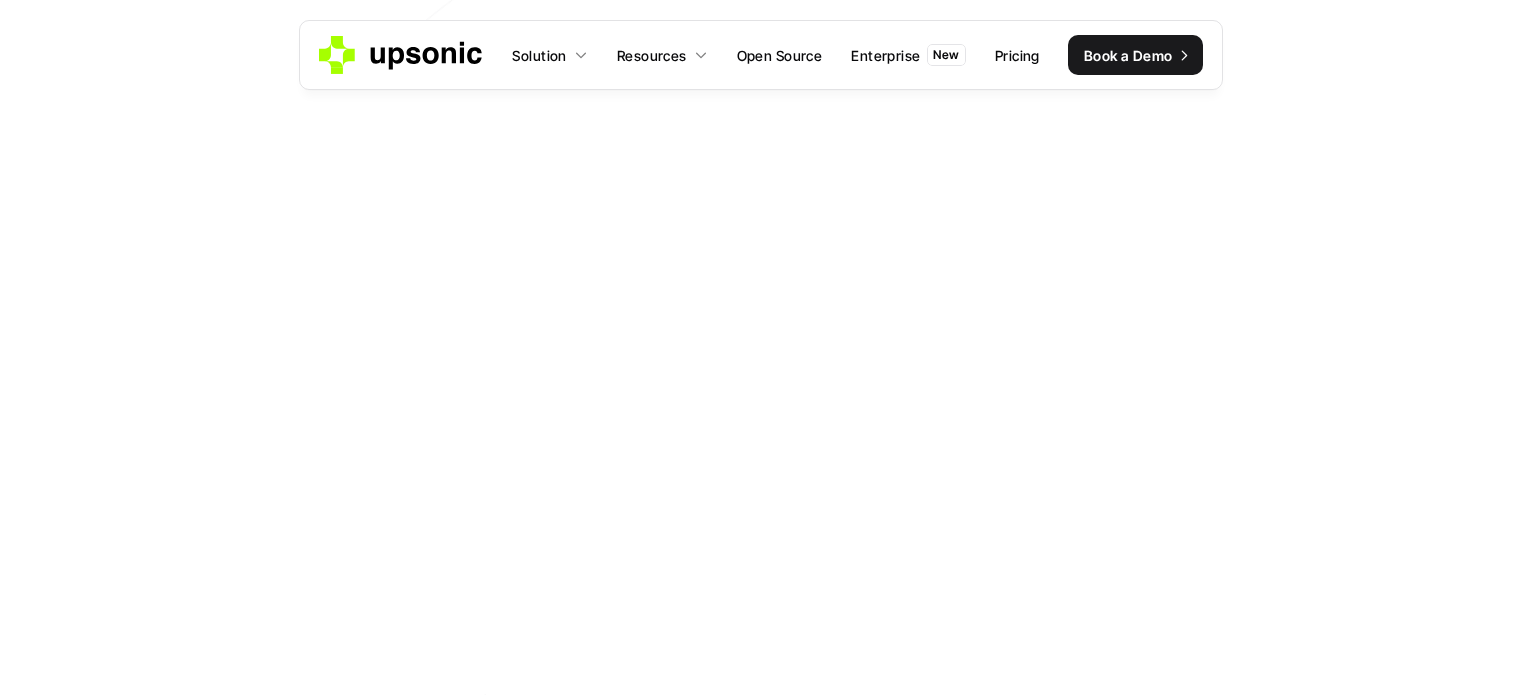scroll, scrollTop: 0, scrollLeft: 0, axis: both 